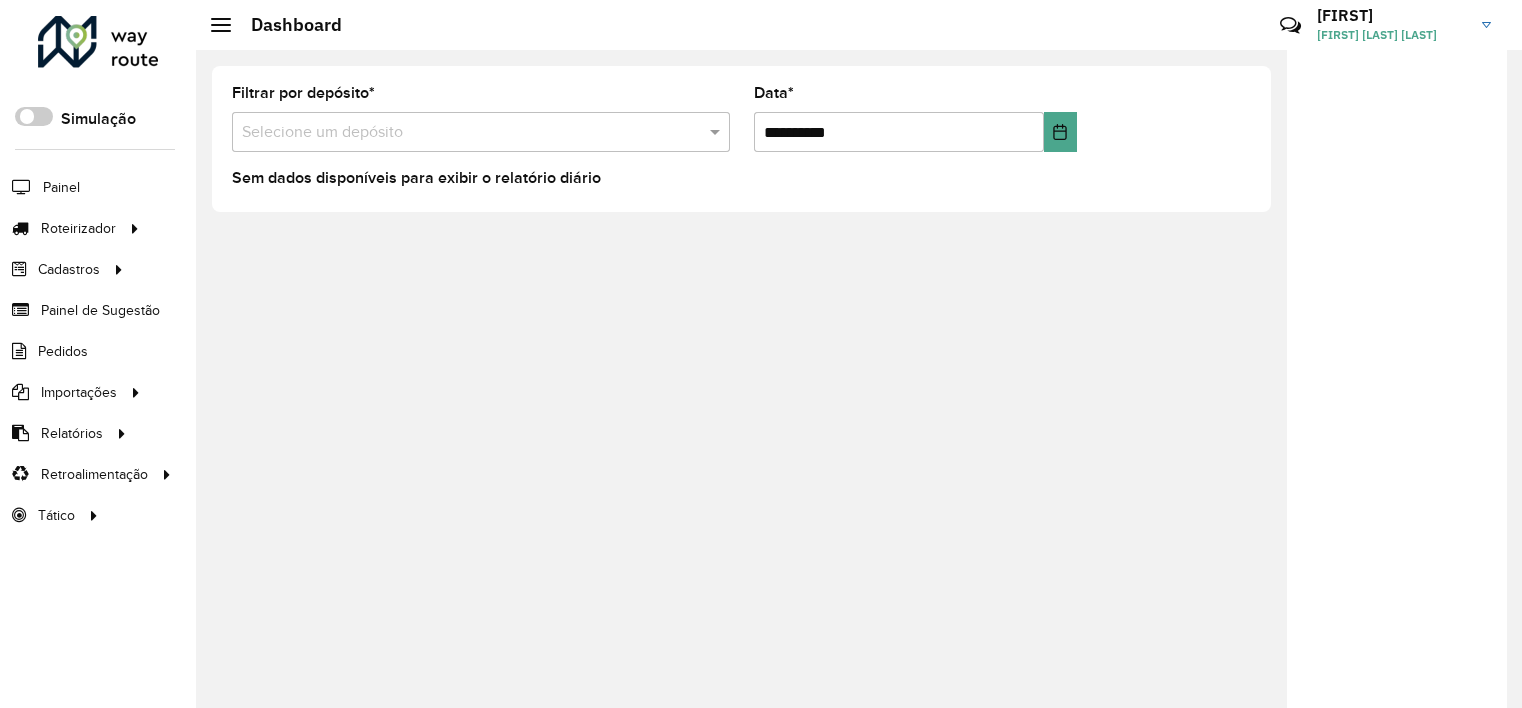 scroll, scrollTop: 0, scrollLeft: 0, axis: both 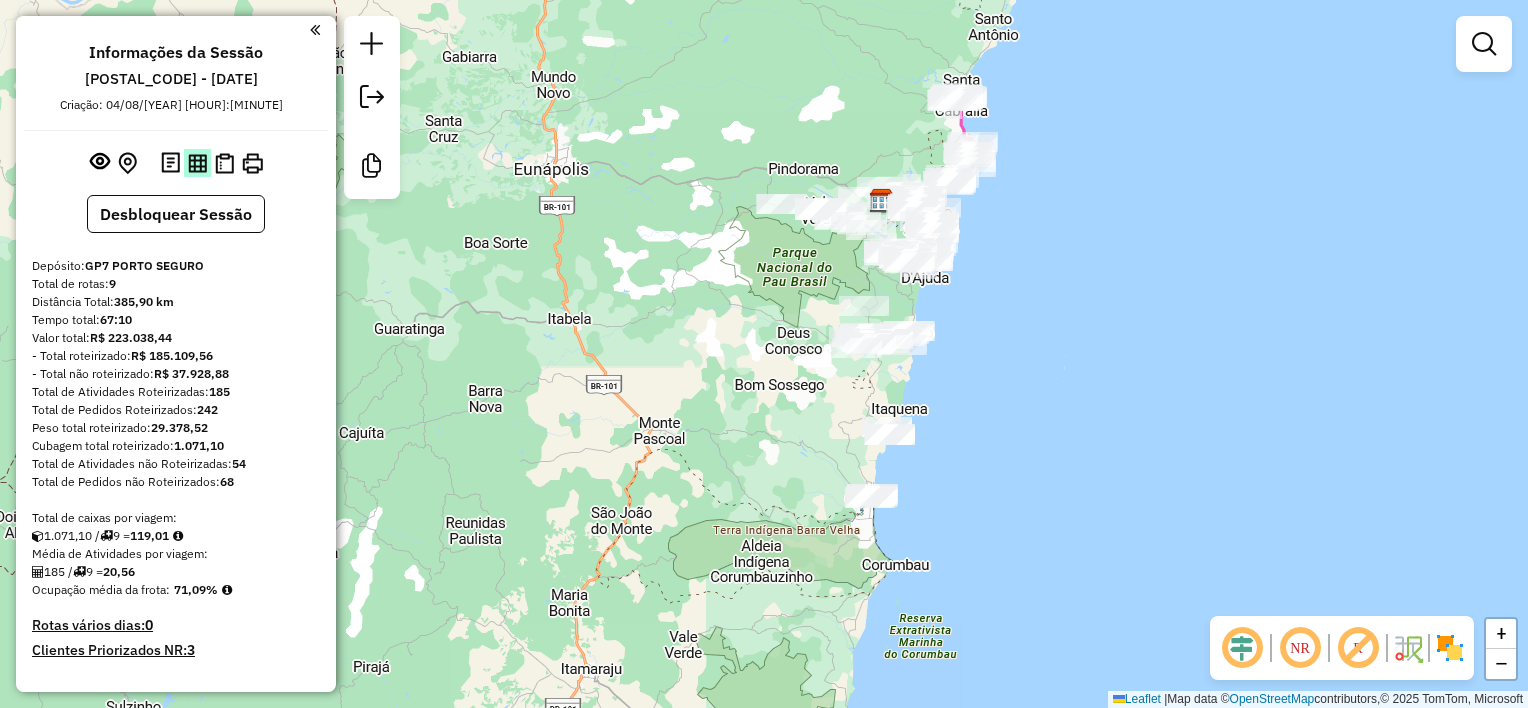 click at bounding box center (197, 163) 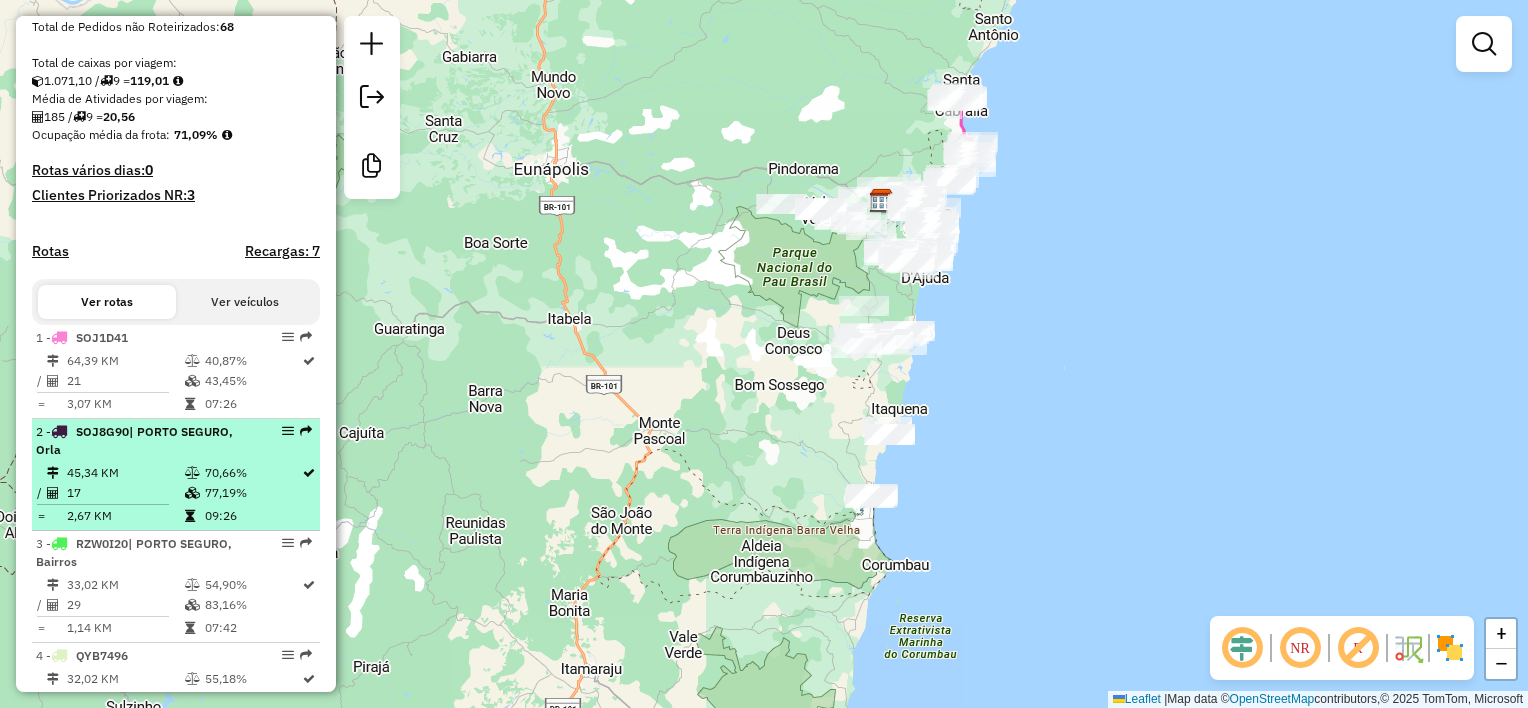 scroll, scrollTop: 500, scrollLeft: 0, axis: vertical 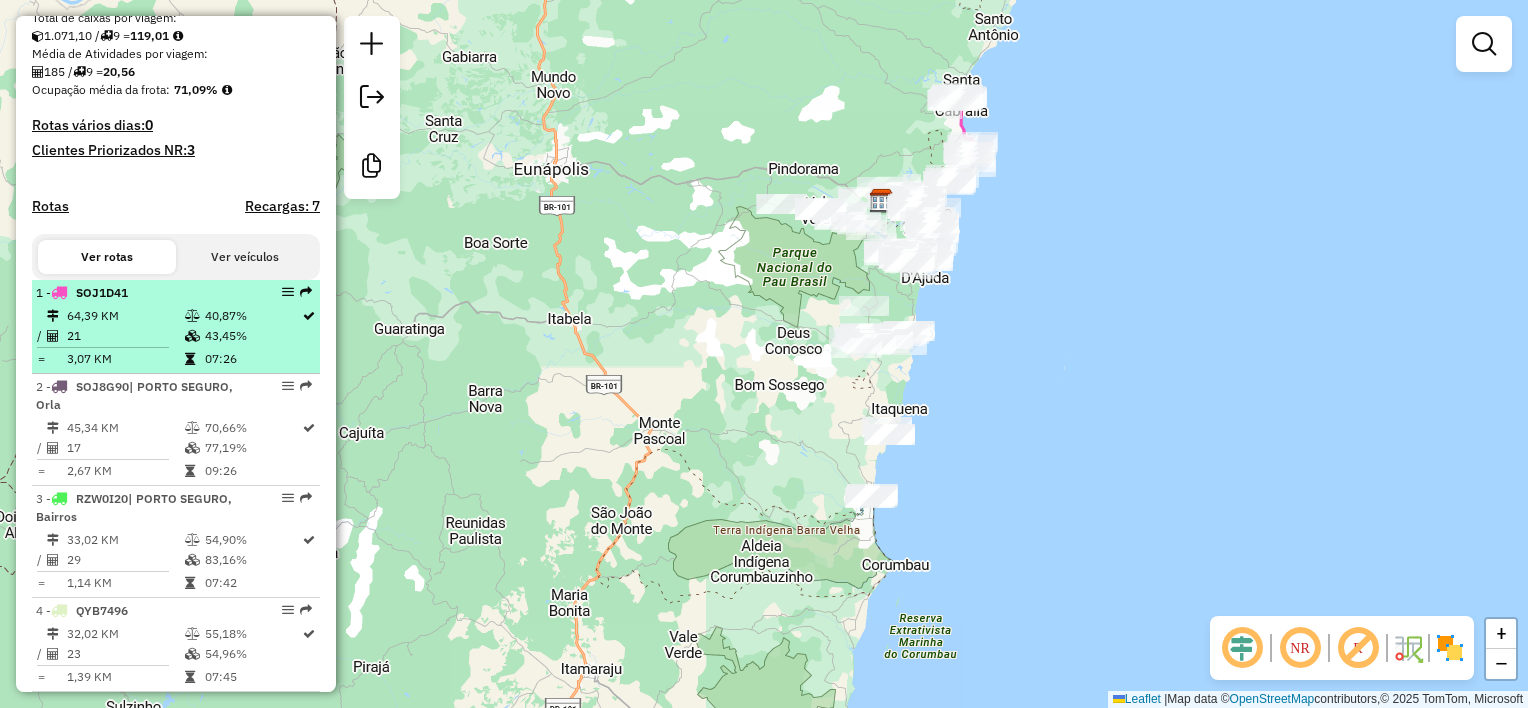 type 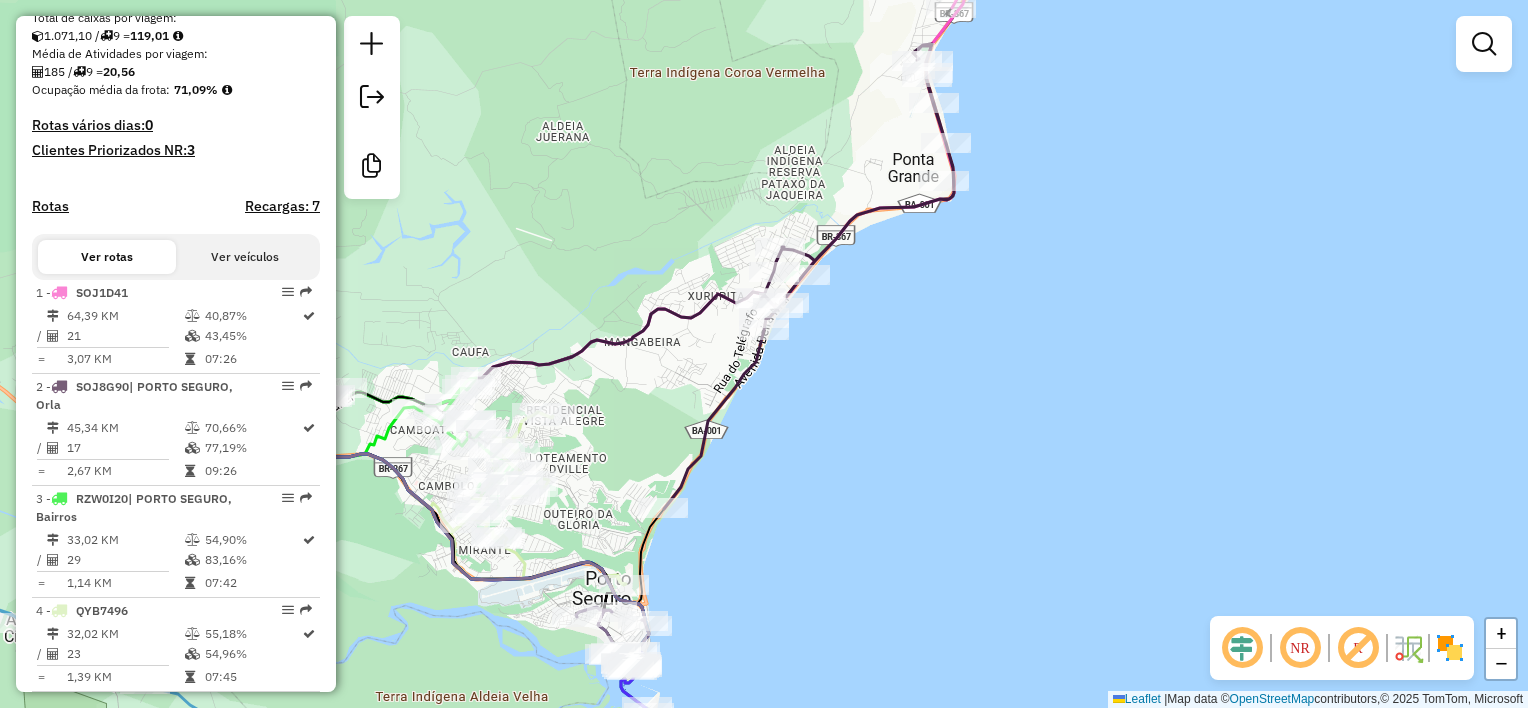 drag, startPoint x: 1055, startPoint y: 196, endPoint x: 1067, endPoint y: 199, distance: 12.369317 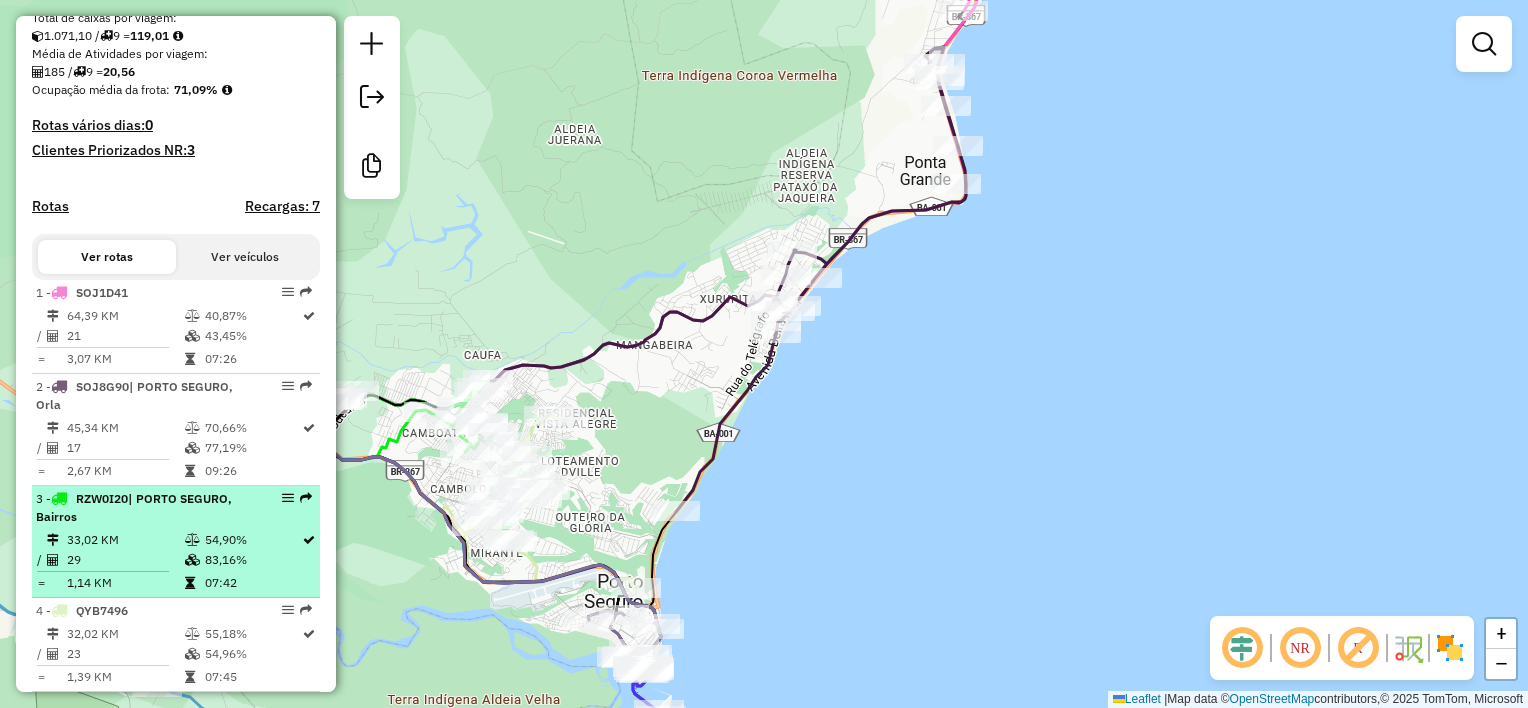 click on "| PORTO SEGURO, Bairros" at bounding box center [134, 507] 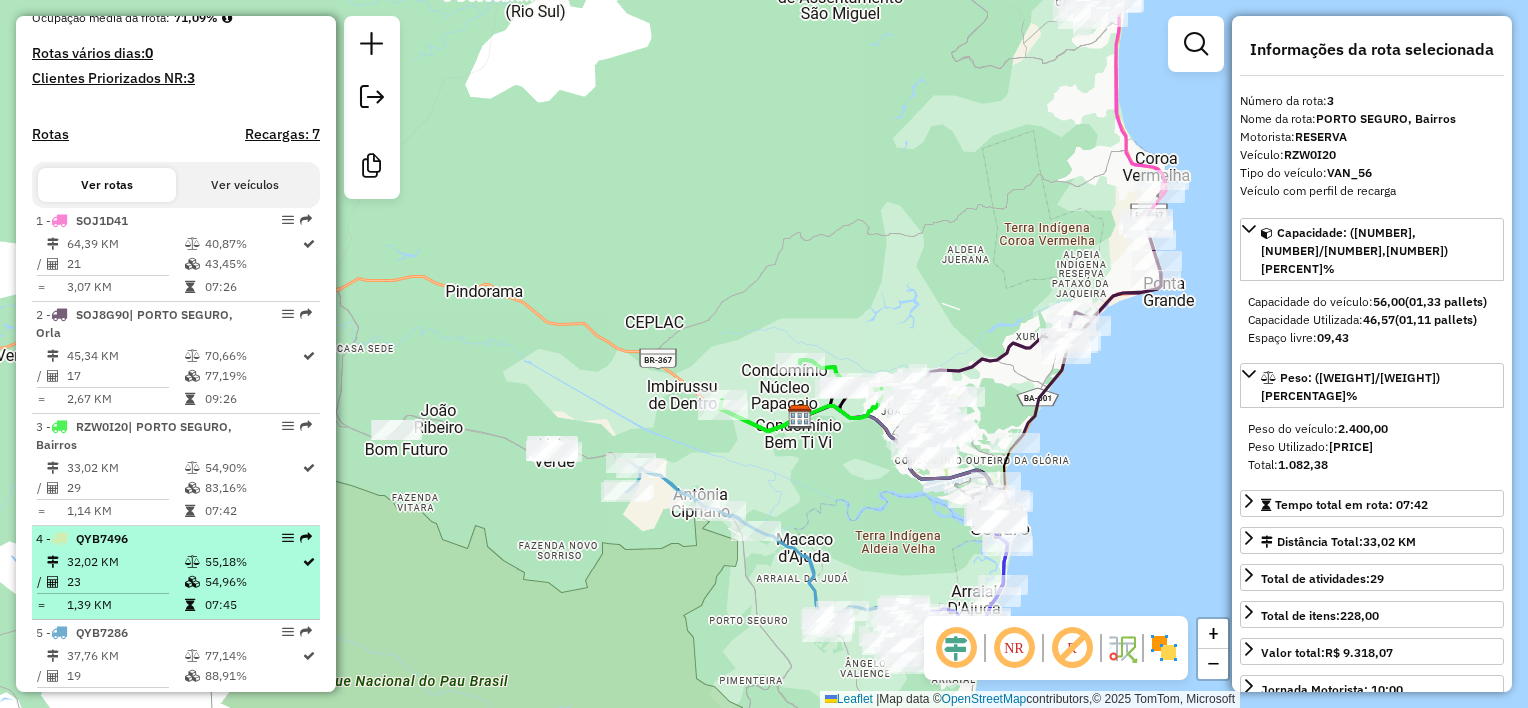 scroll, scrollTop: 600, scrollLeft: 0, axis: vertical 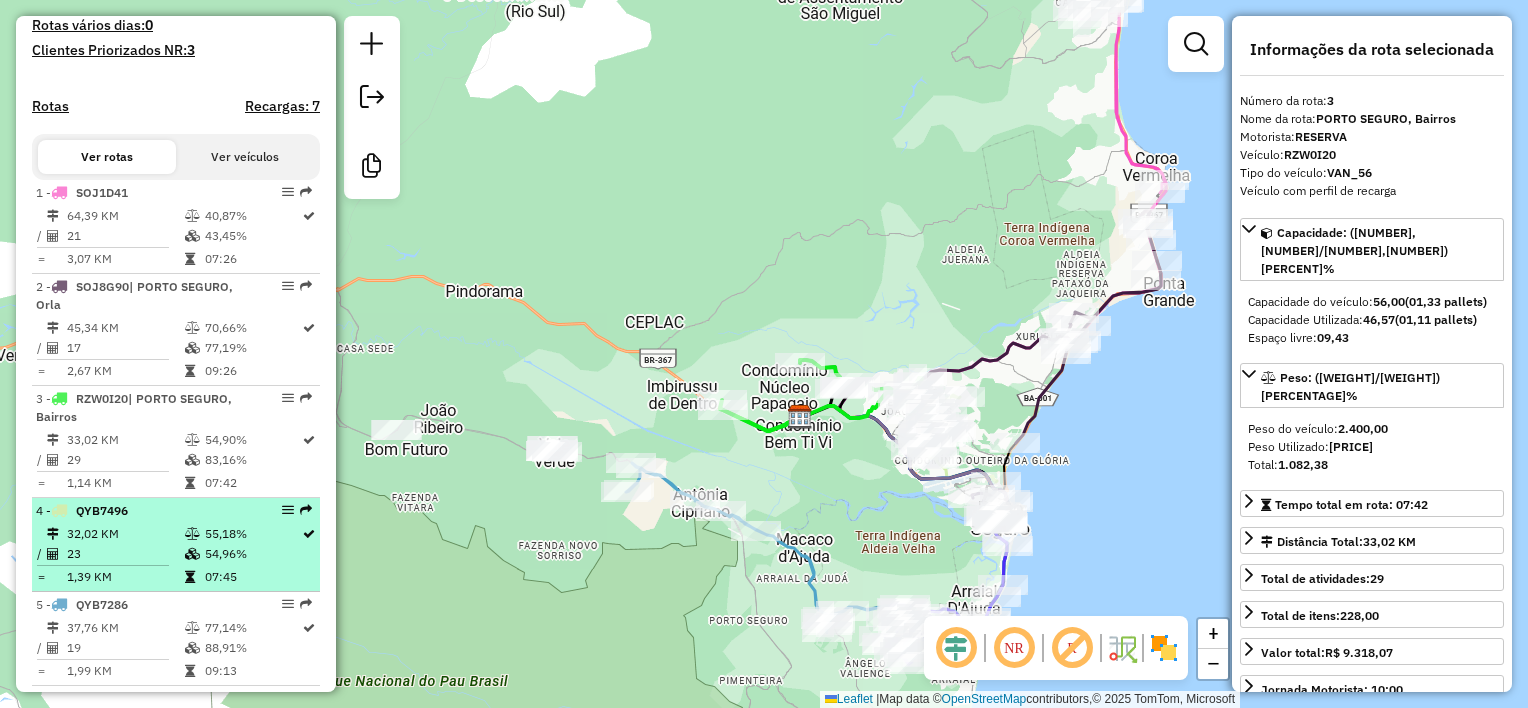 click on "QYB7496" at bounding box center (102, 510) 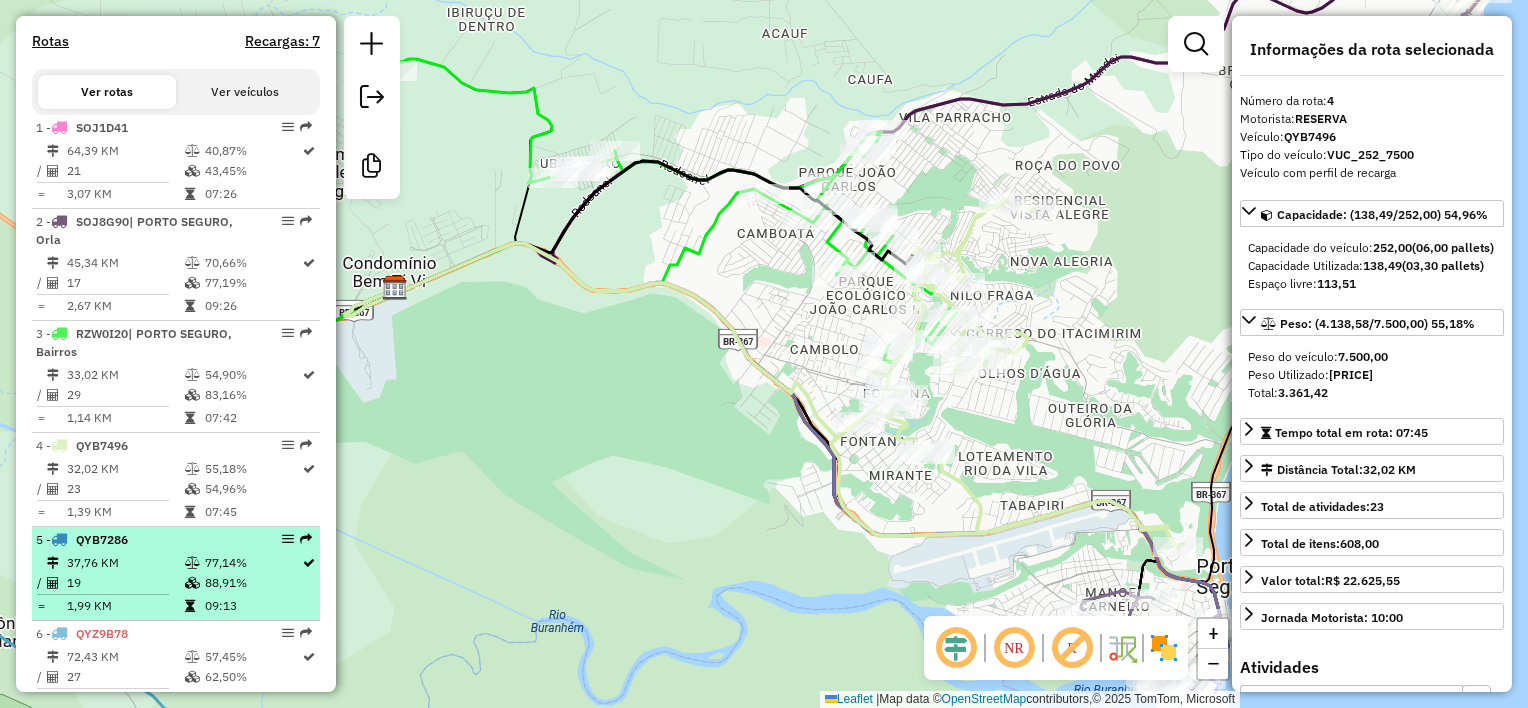 scroll, scrollTop: 700, scrollLeft: 0, axis: vertical 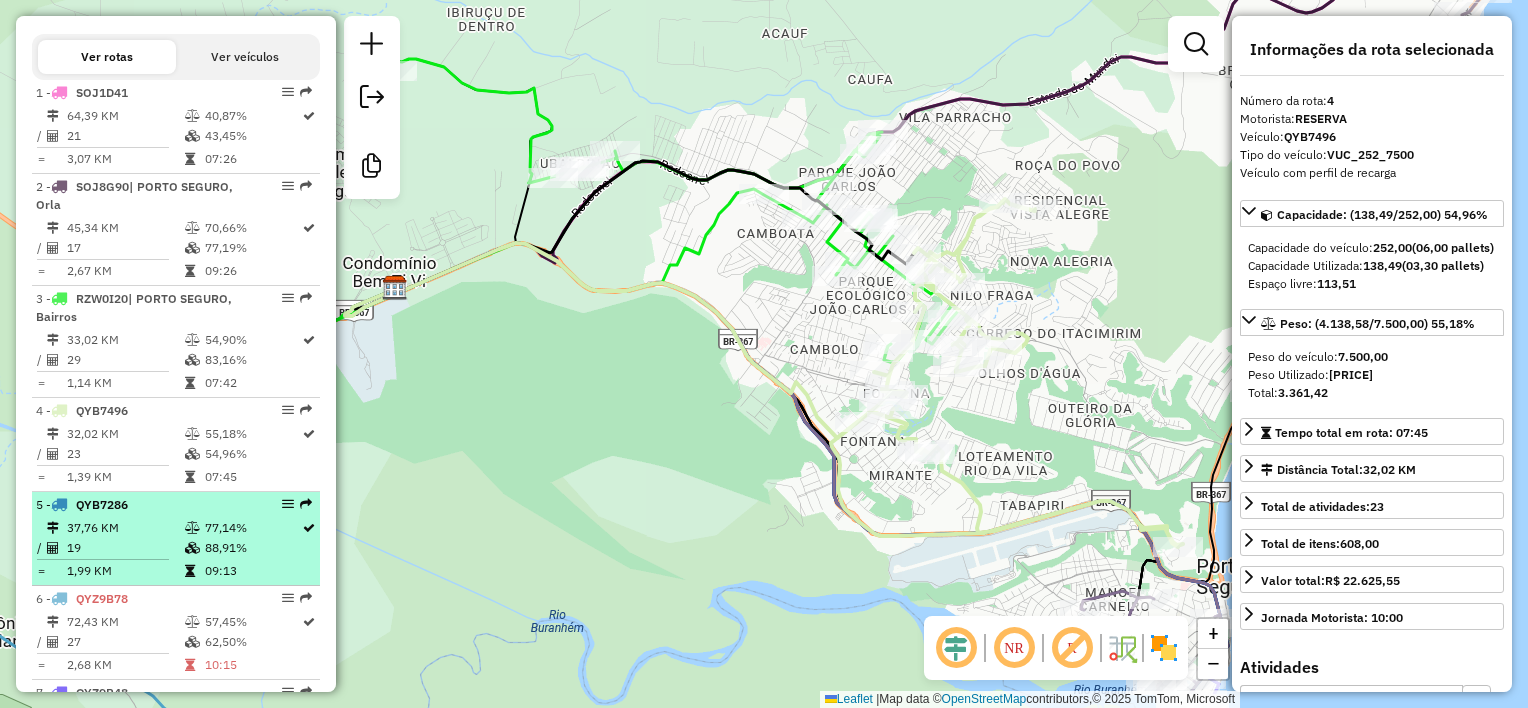 click on "QYB7286" at bounding box center (102, 504) 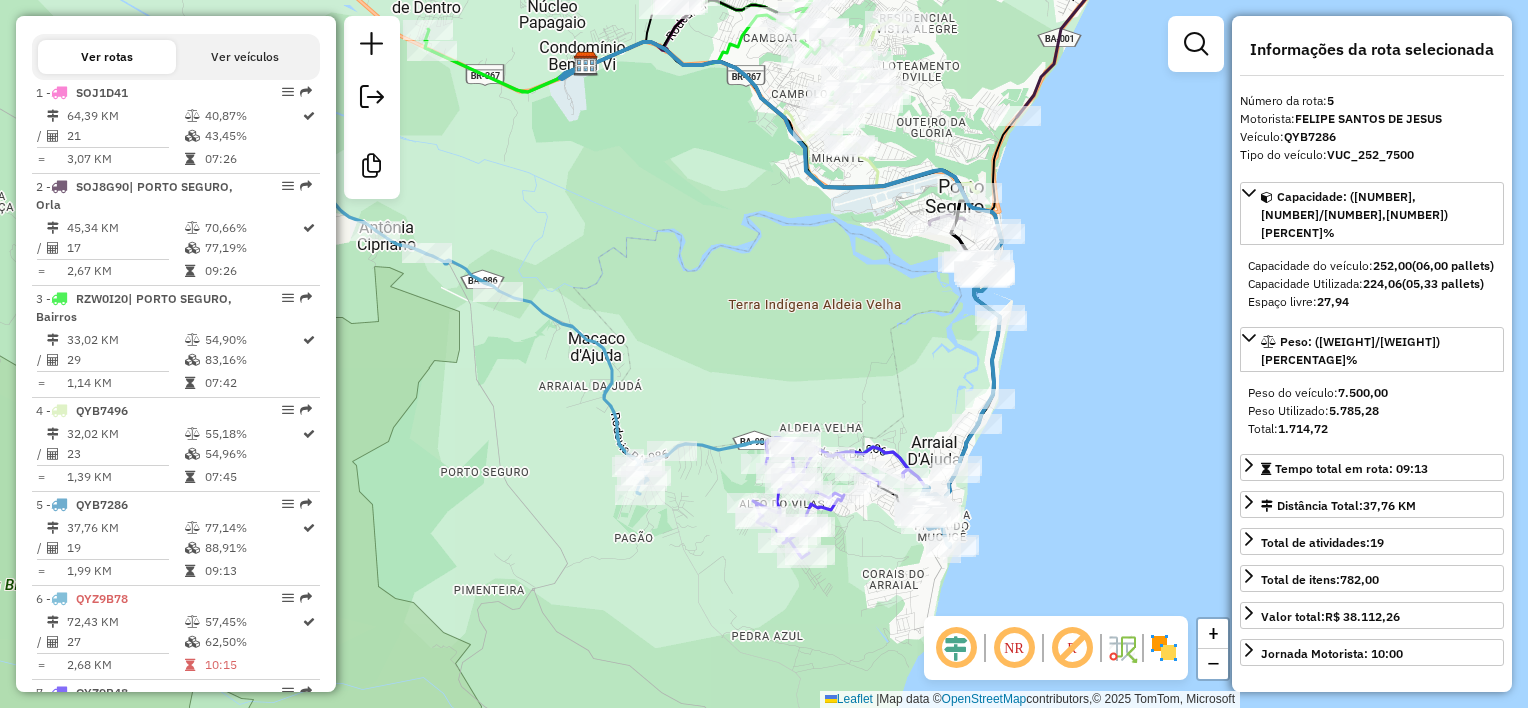 drag, startPoint x: 820, startPoint y: 427, endPoint x: 856, endPoint y: 415, distance: 37.94733 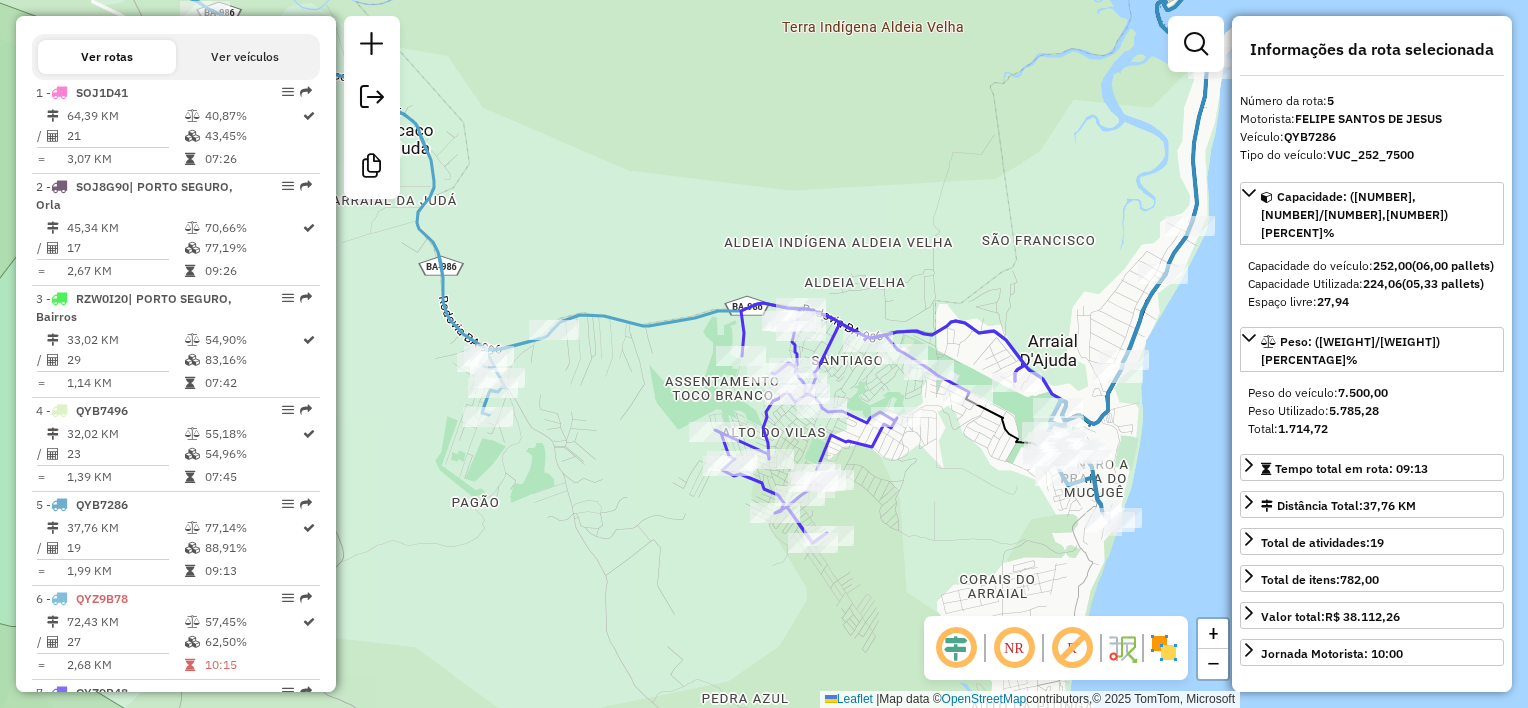 drag, startPoint x: 1048, startPoint y: 483, endPoint x: 1173, endPoint y: 458, distance: 127.47549 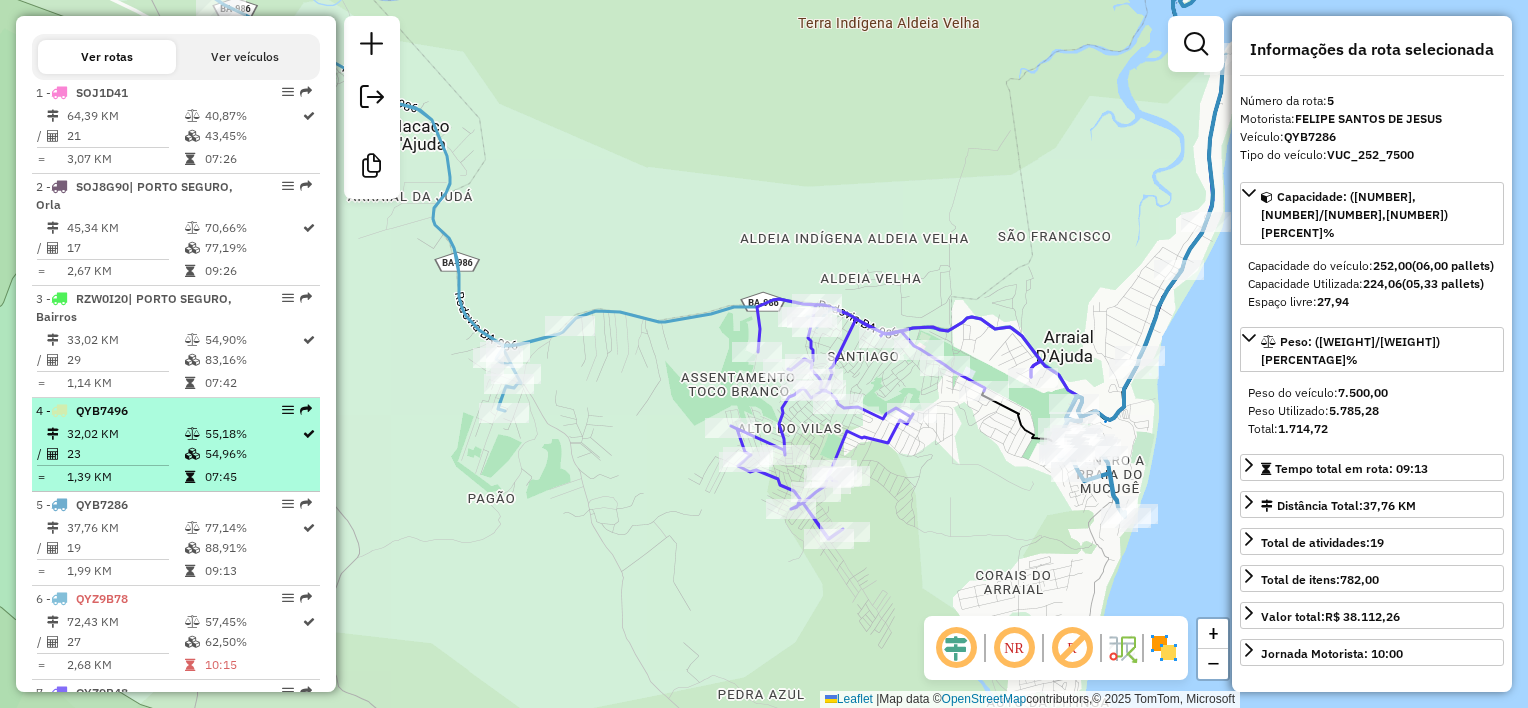 scroll, scrollTop: 800, scrollLeft: 0, axis: vertical 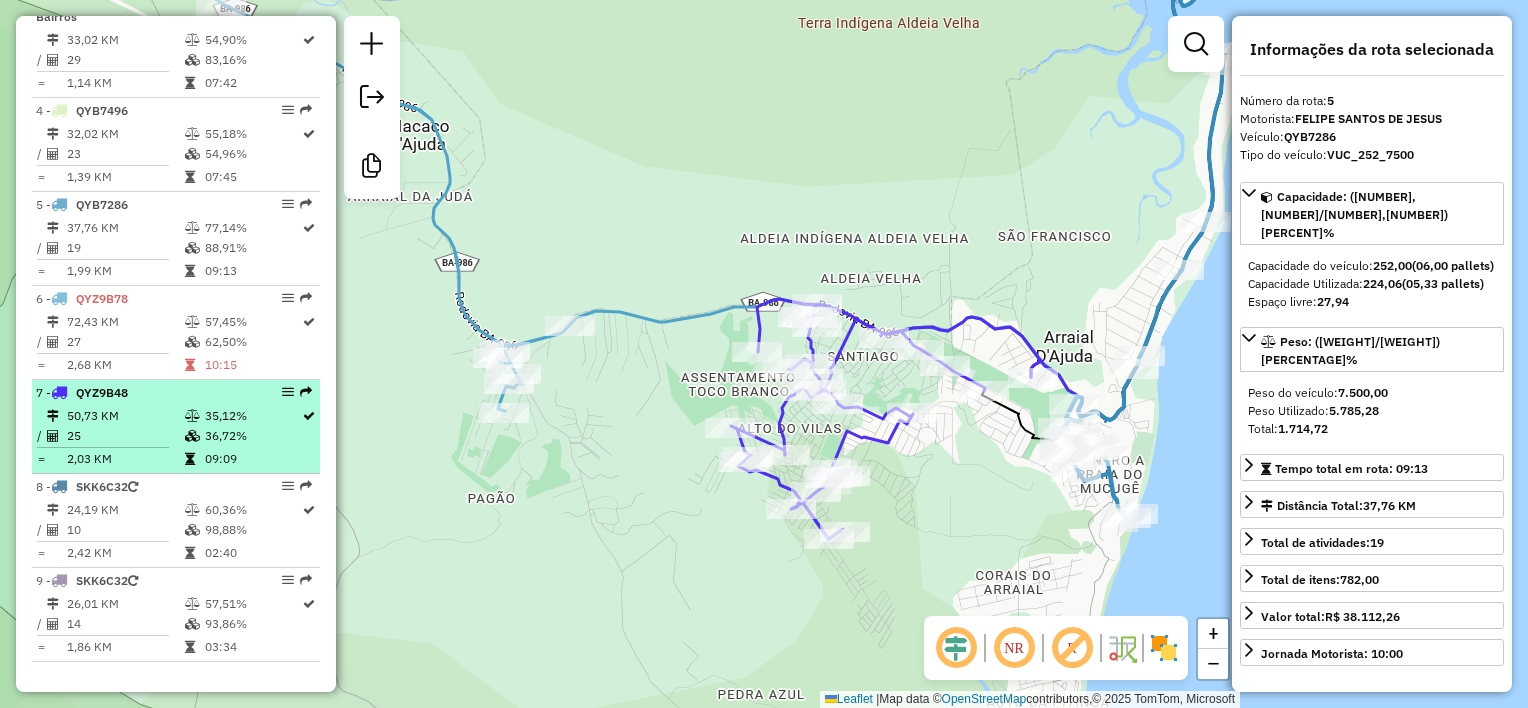 click on "QYZ9B48" at bounding box center [102, 392] 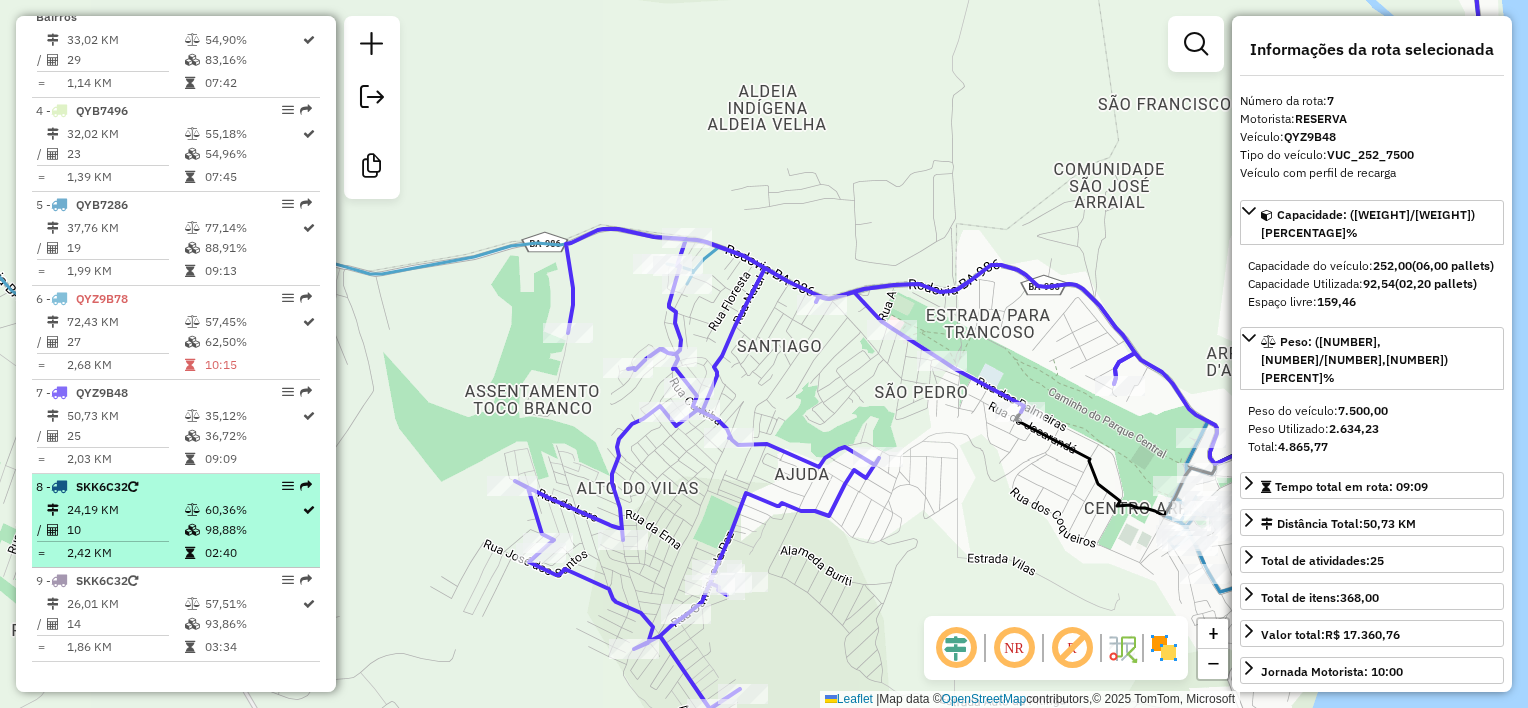 click on "SKK6C32" at bounding box center [102, 486] 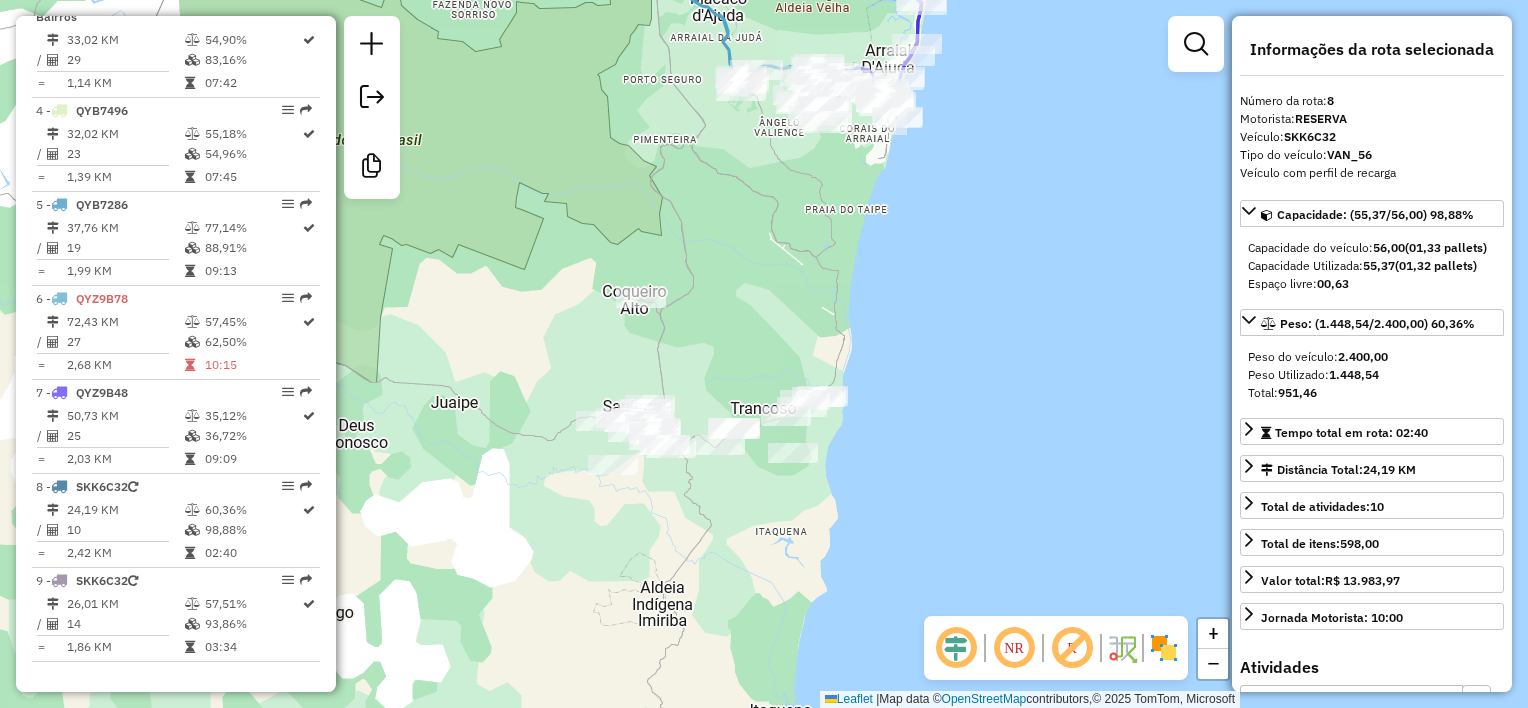 drag, startPoint x: 592, startPoint y: 554, endPoint x: 642, endPoint y: 150, distance: 407.0823 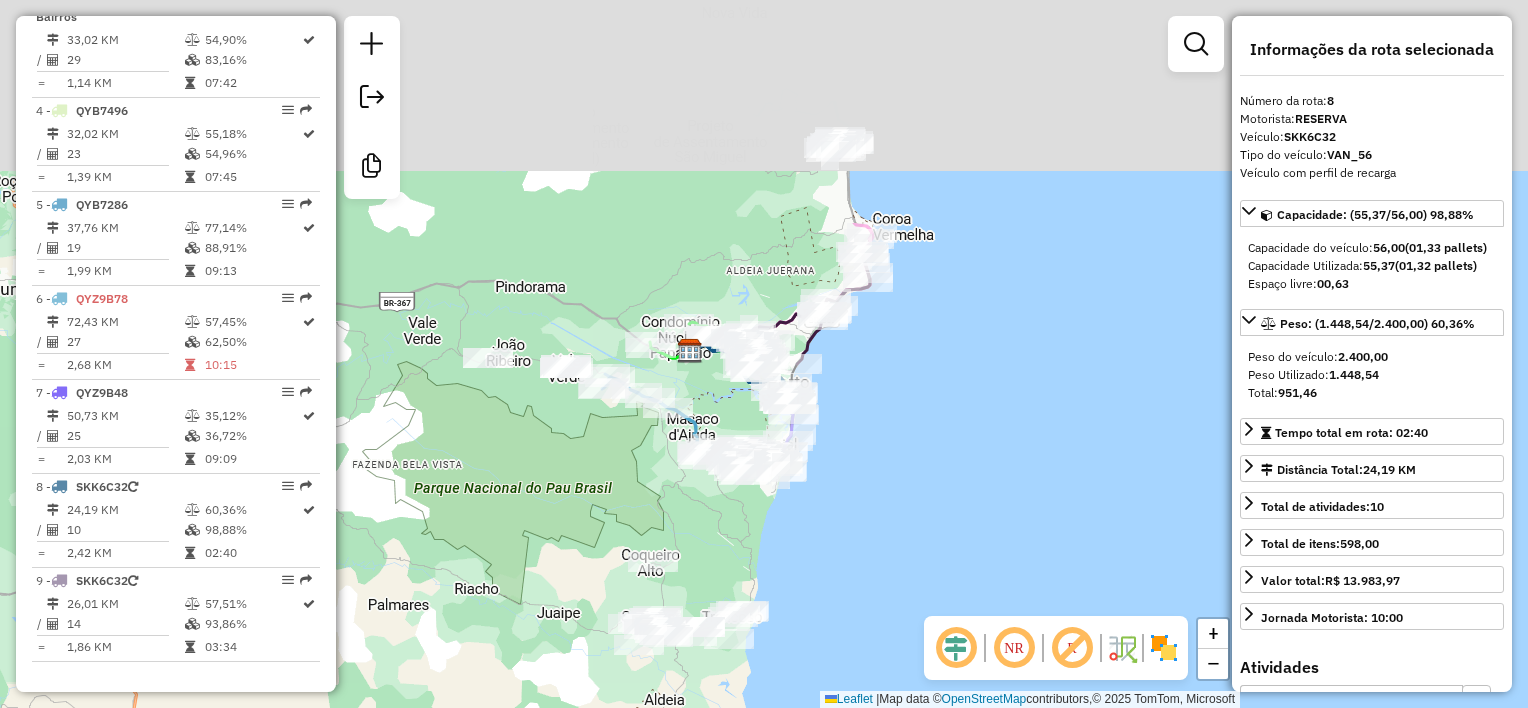 drag, startPoint x: 693, startPoint y: 294, endPoint x: 678, endPoint y: 597, distance: 303.37106 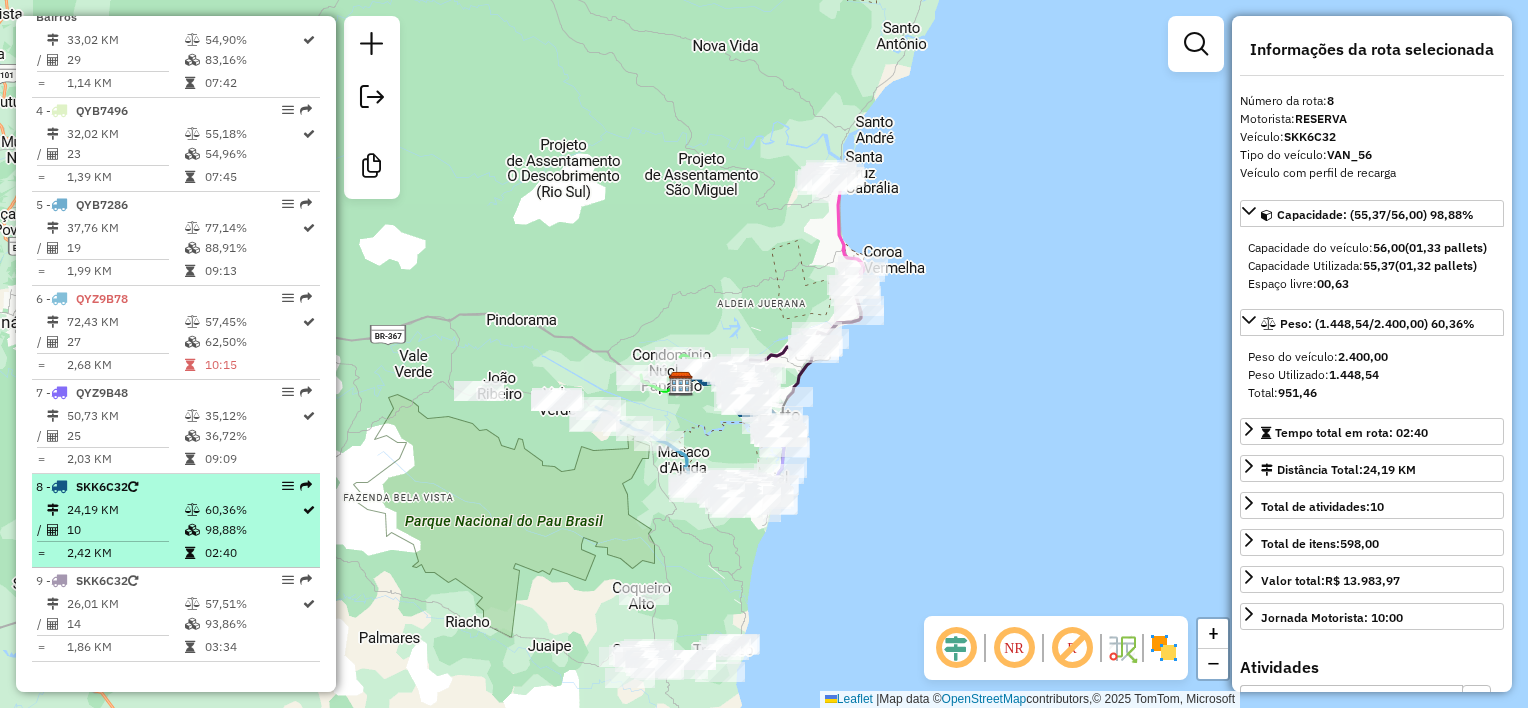 click on "SKK6C32" at bounding box center (102, 486) 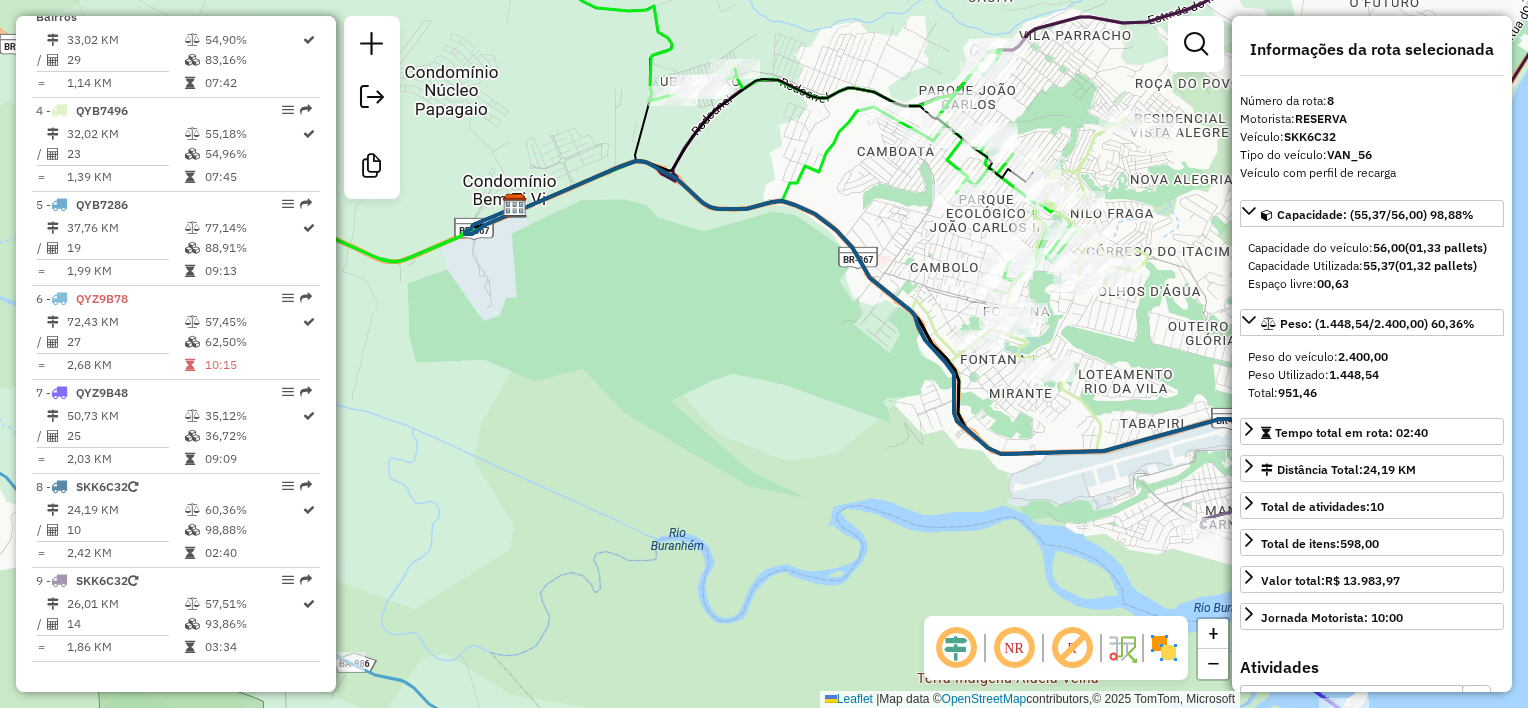 drag, startPoint x: 620, startPoint y: 352, endPoint x: 743, endPoint y: 378, distance: 125.71794 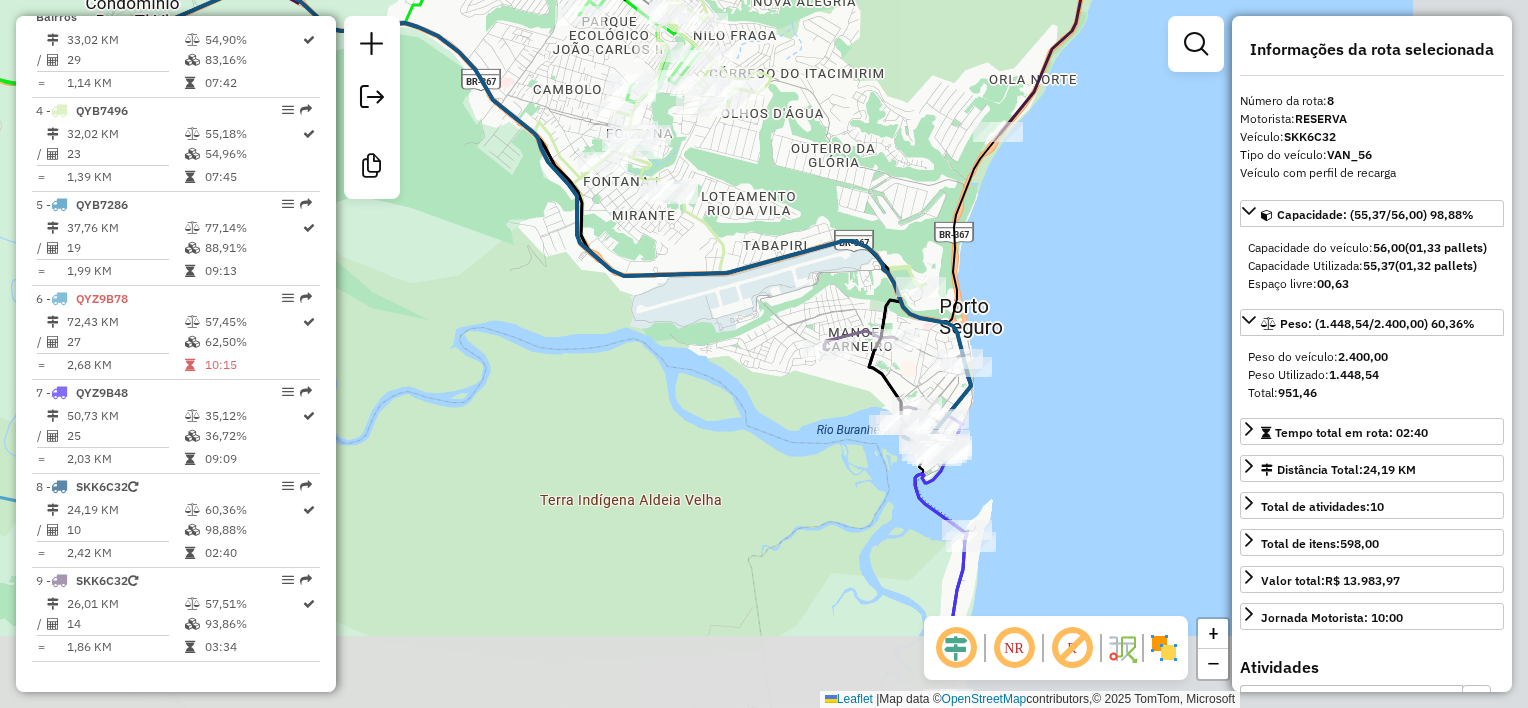 drag, startPoint x: 955, startPoint y: 509, endPoint x: 676, endPoint y: 352, distance: 320.1406 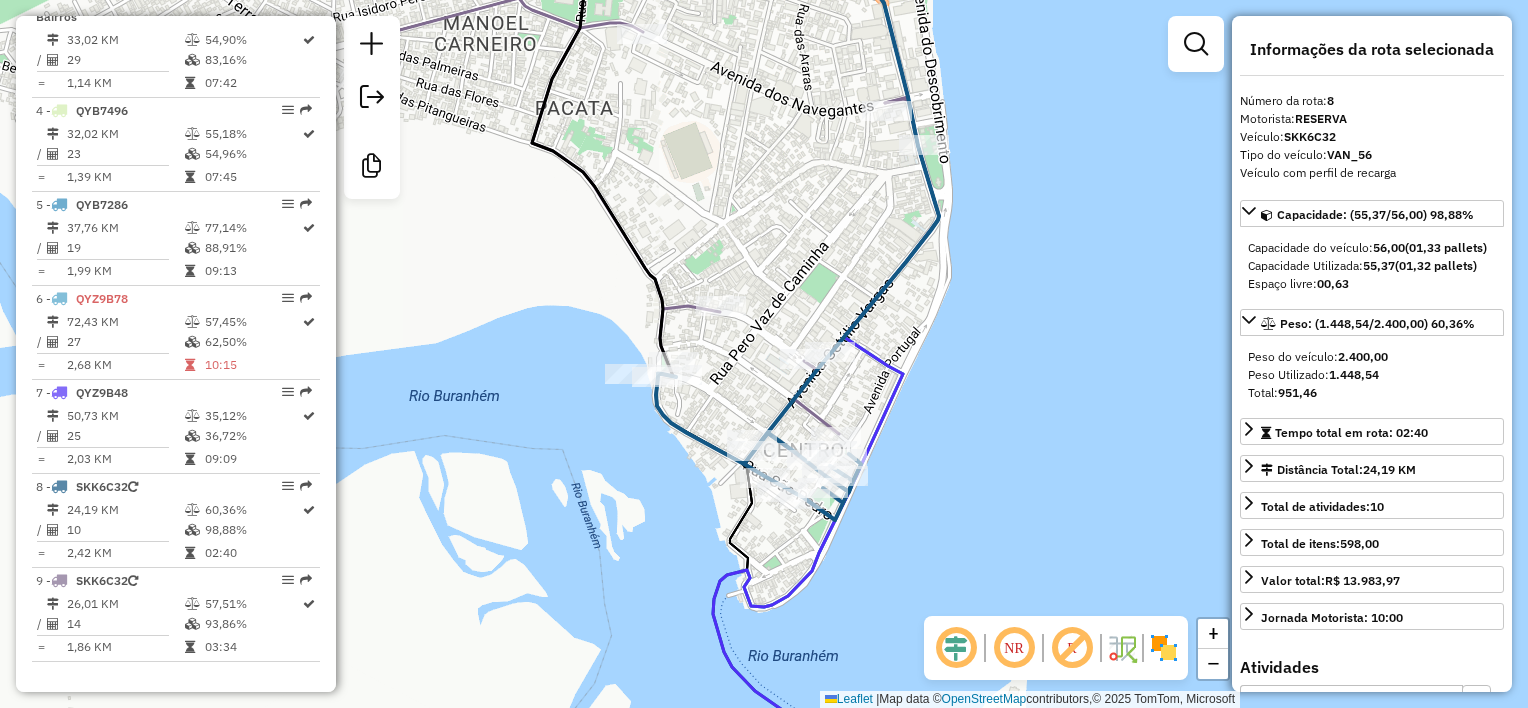 drag, startPoint x: 985, startPoint y: 448, endPoint x: 970, endPoint y: 388, distance: 61.846584 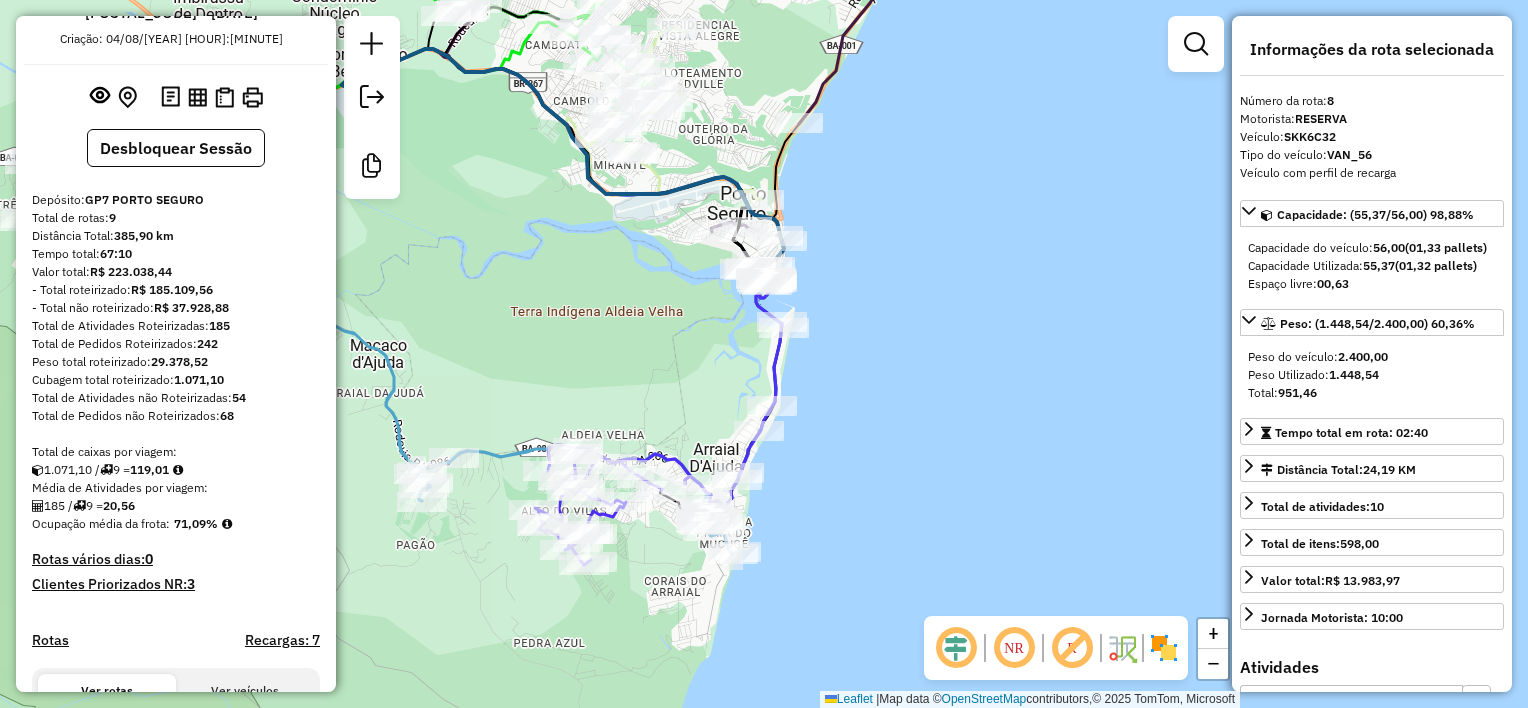 scroll, scrollTop: 0, scrollLeft: 0, axis: both 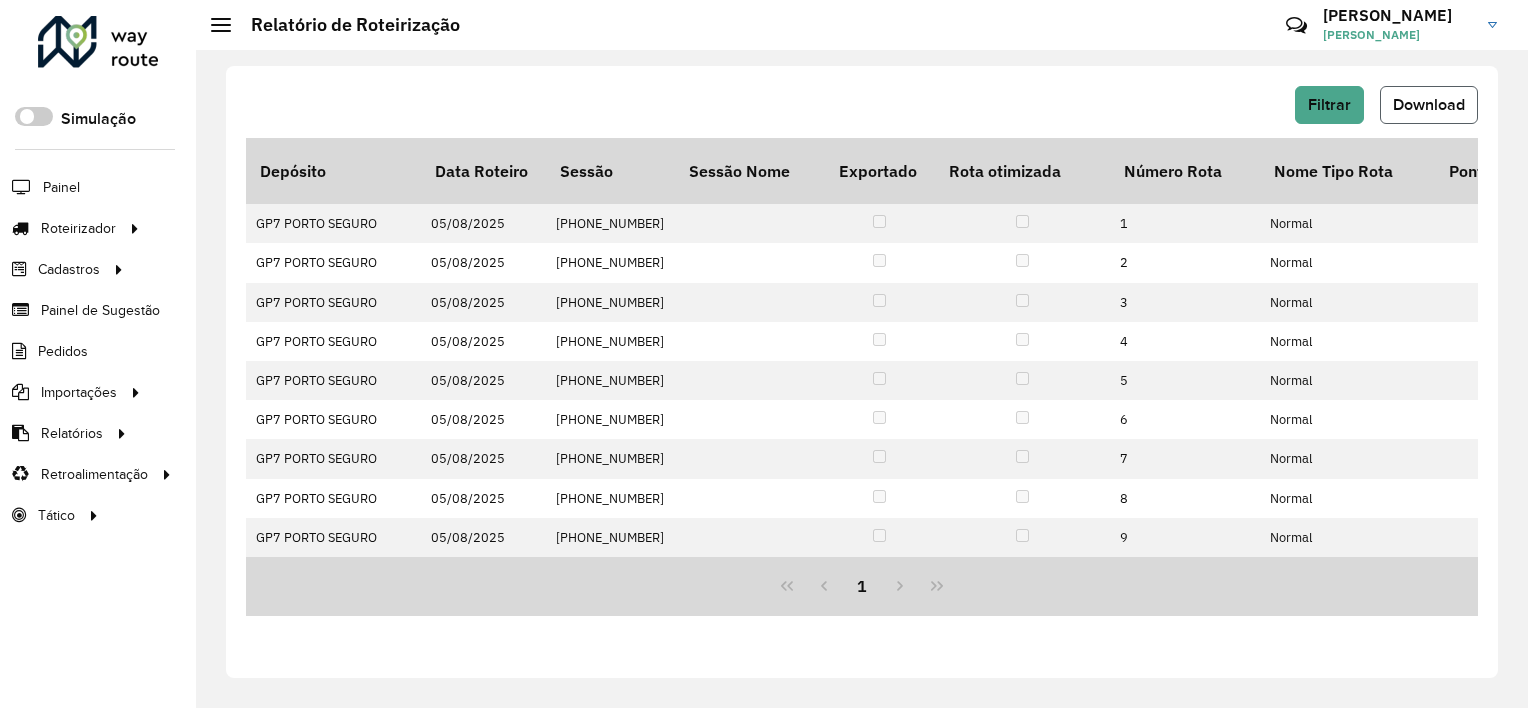 click on "Download" 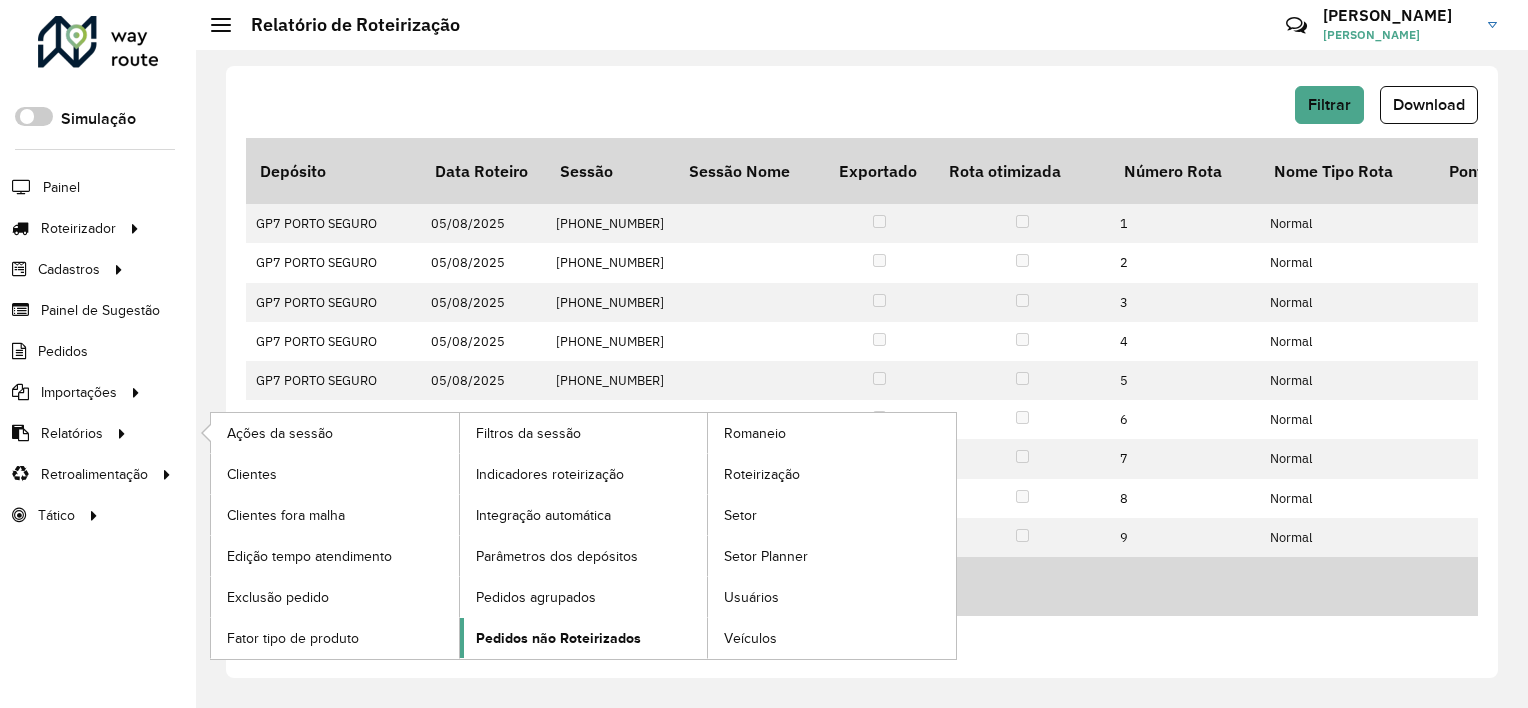 click on "Pedidos não Roteirizados" 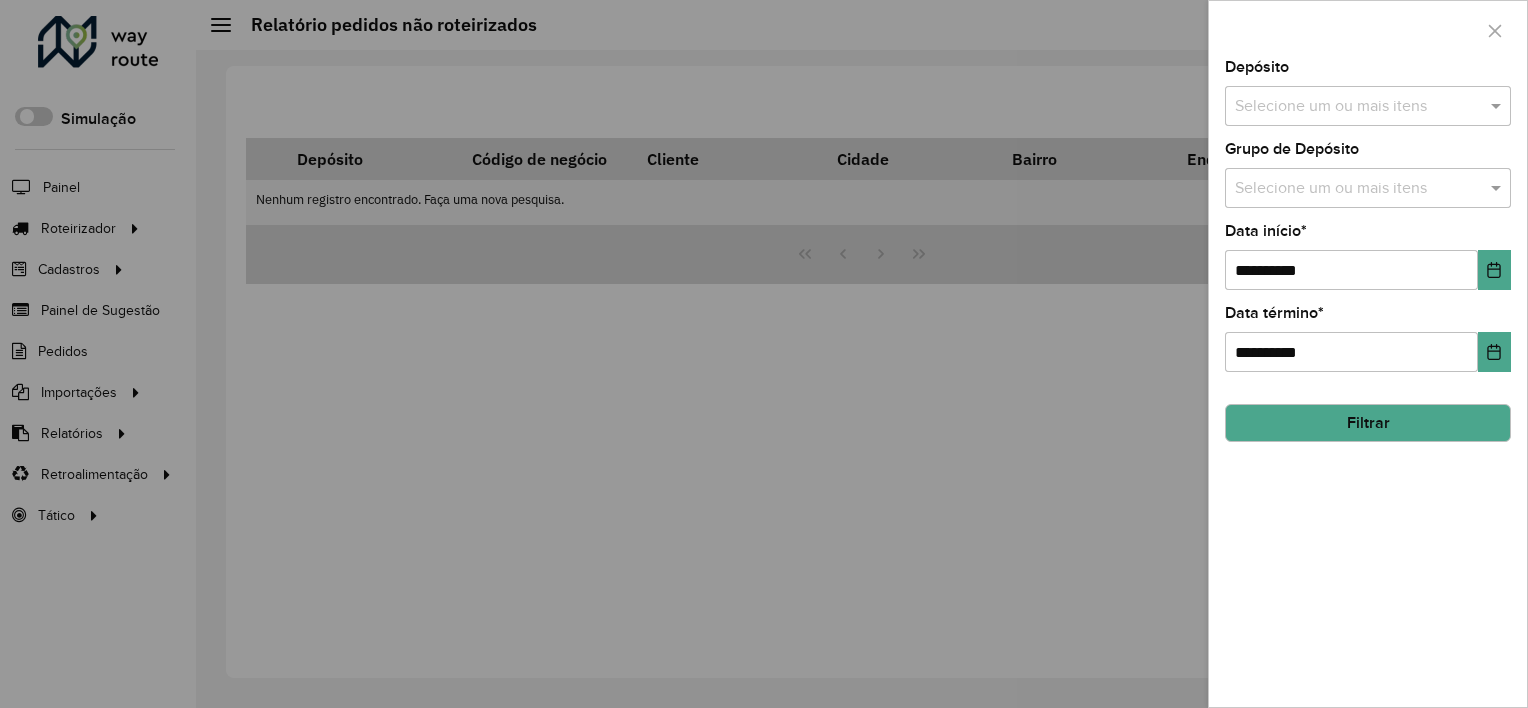 drag, startPoint x: 1314, startPoint y: 104, endPoint x: 1308, endPoint y: 128, distance: 24.738634 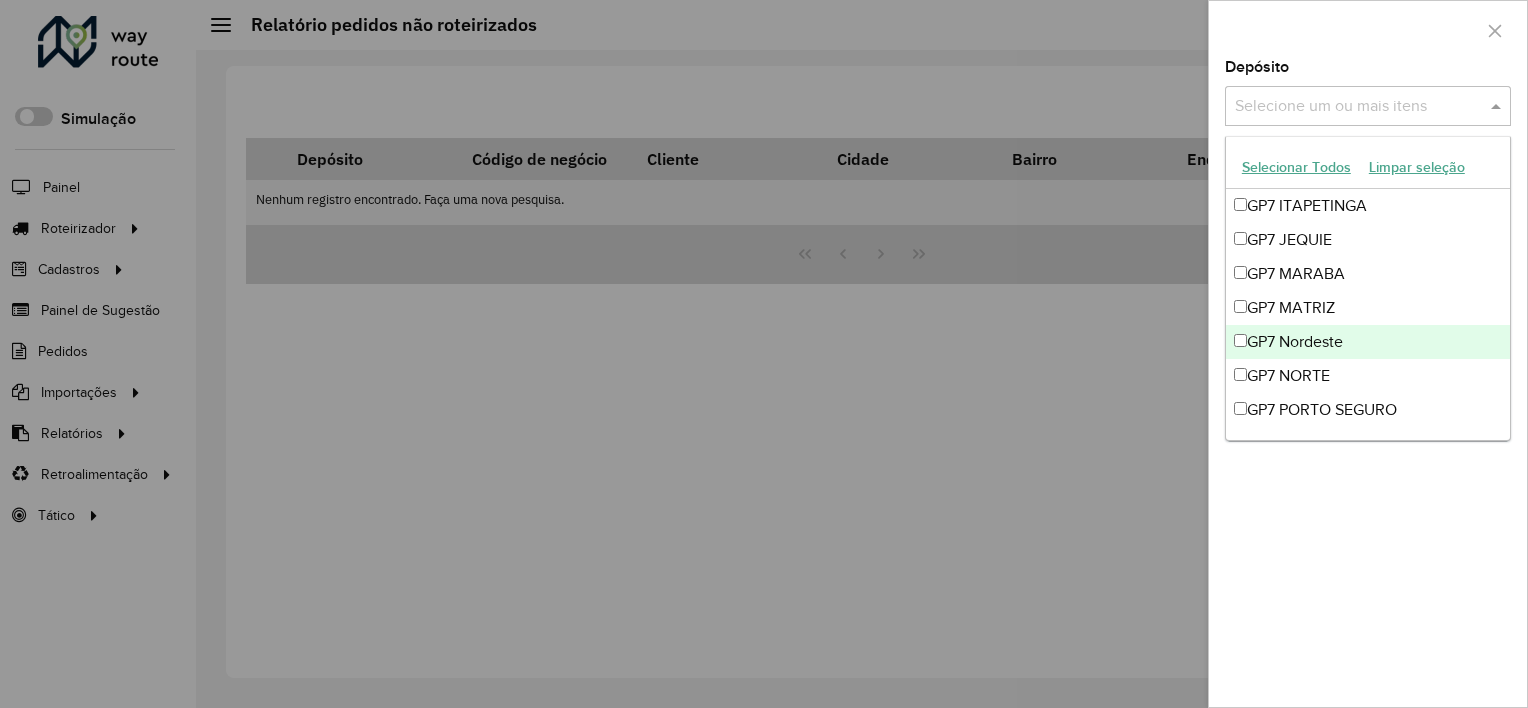scroll, scrollTop: 65, scrollLeft: 0, axis: vertical 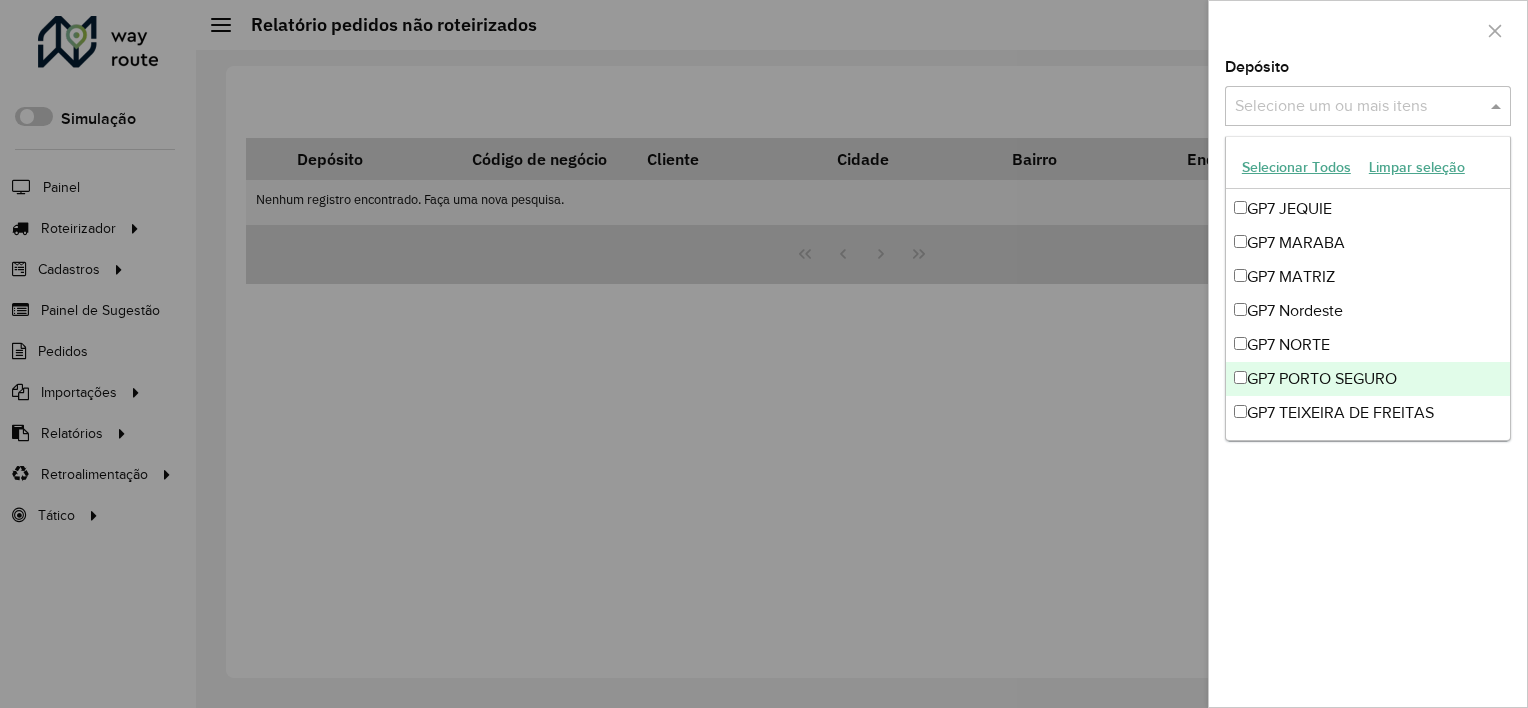 click on "GP7 PORTO SEGURO" at bounding box center [1368, 379] 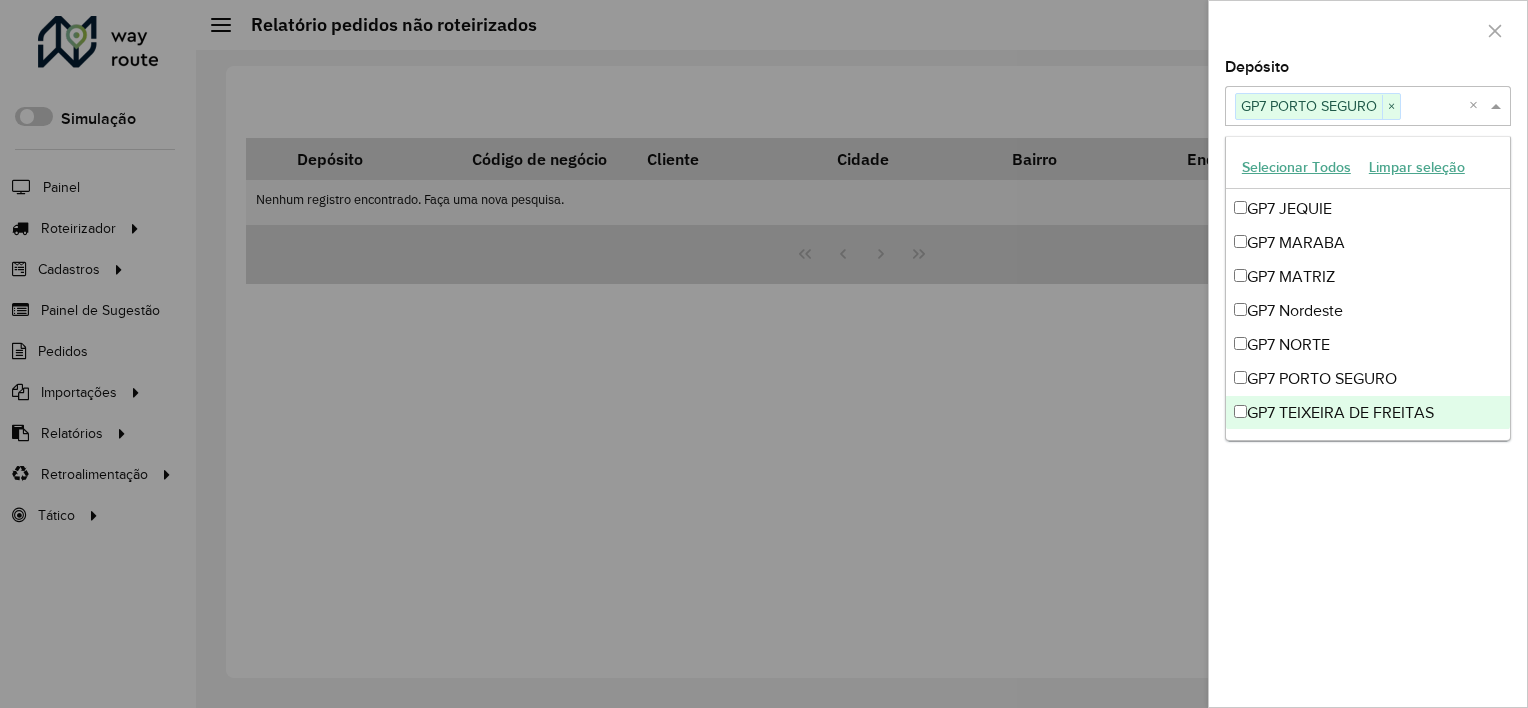 click on "**********" 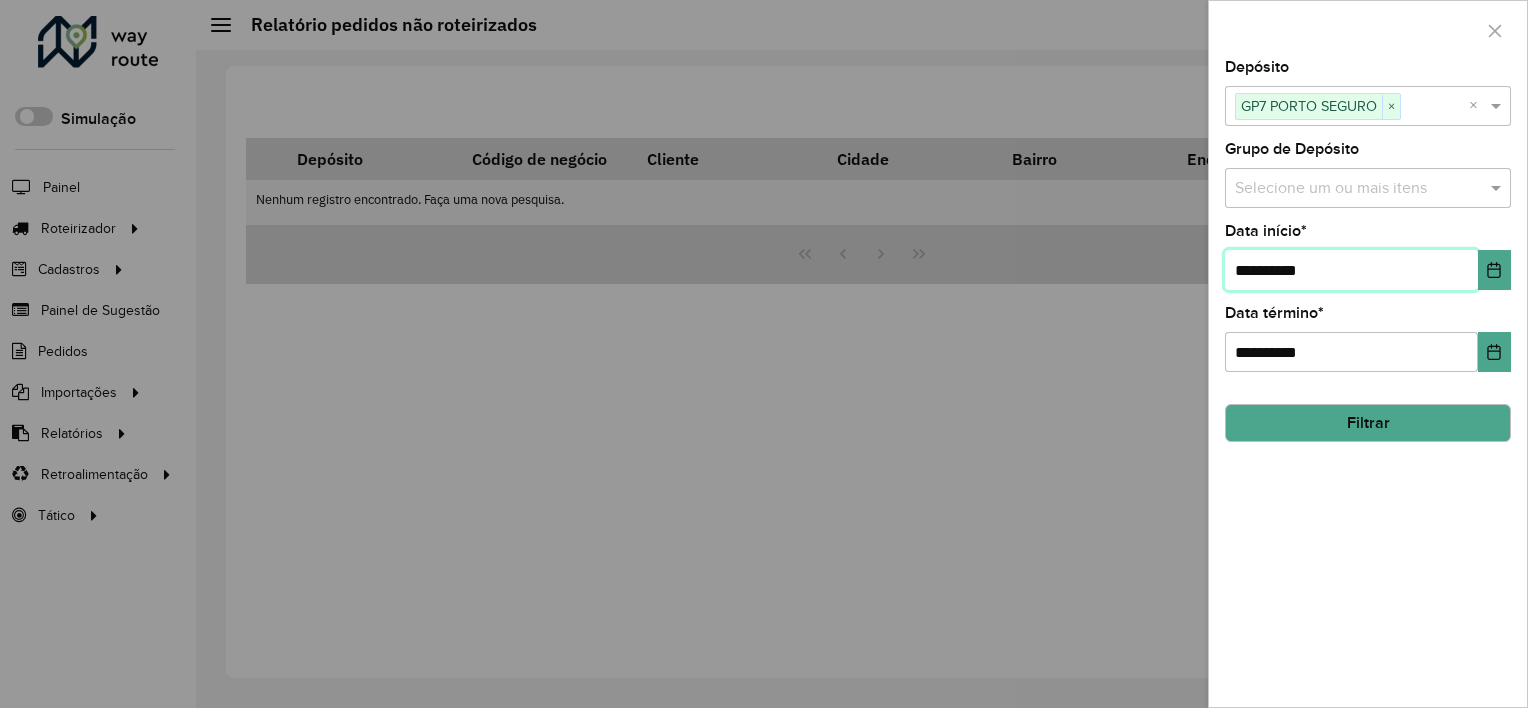 click on "**********" at bounding box center (1351, 270) 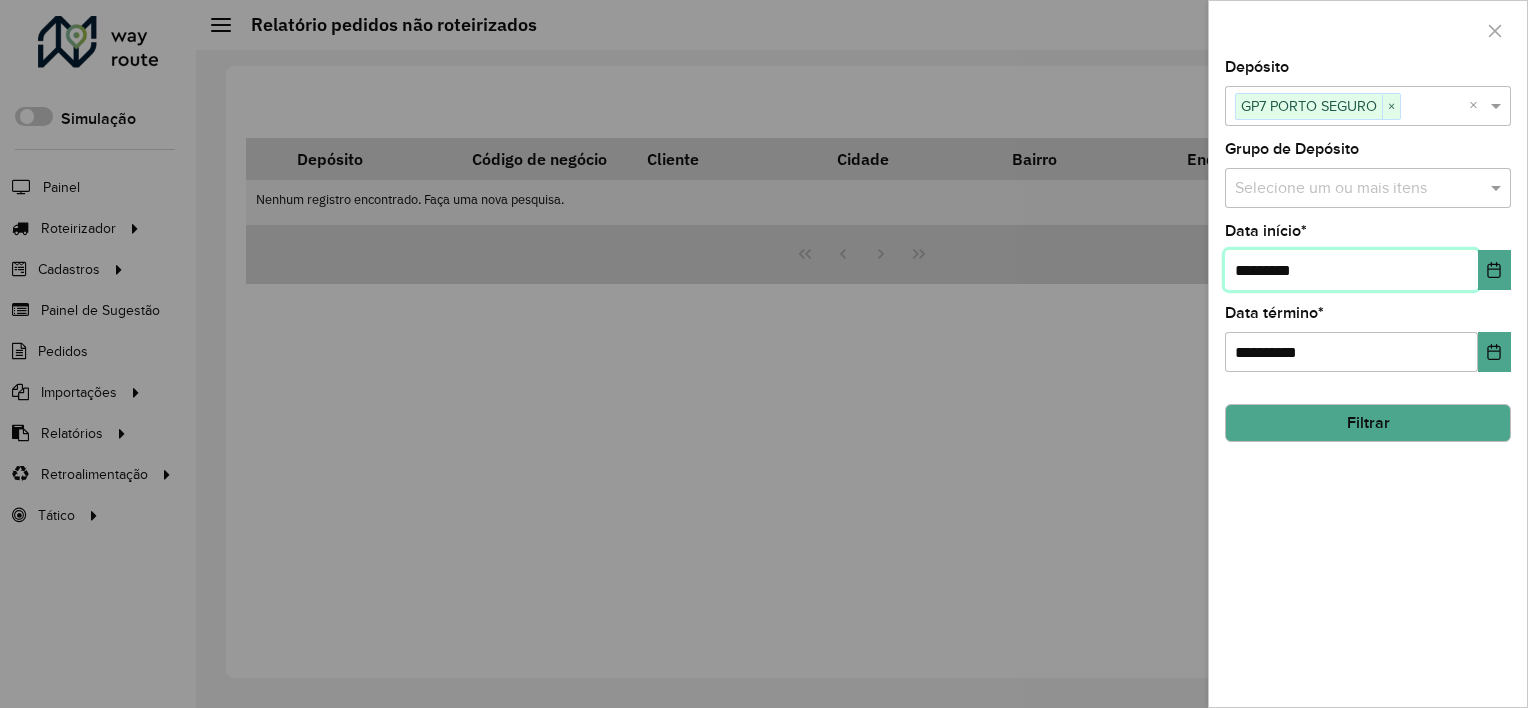 type on "**********" 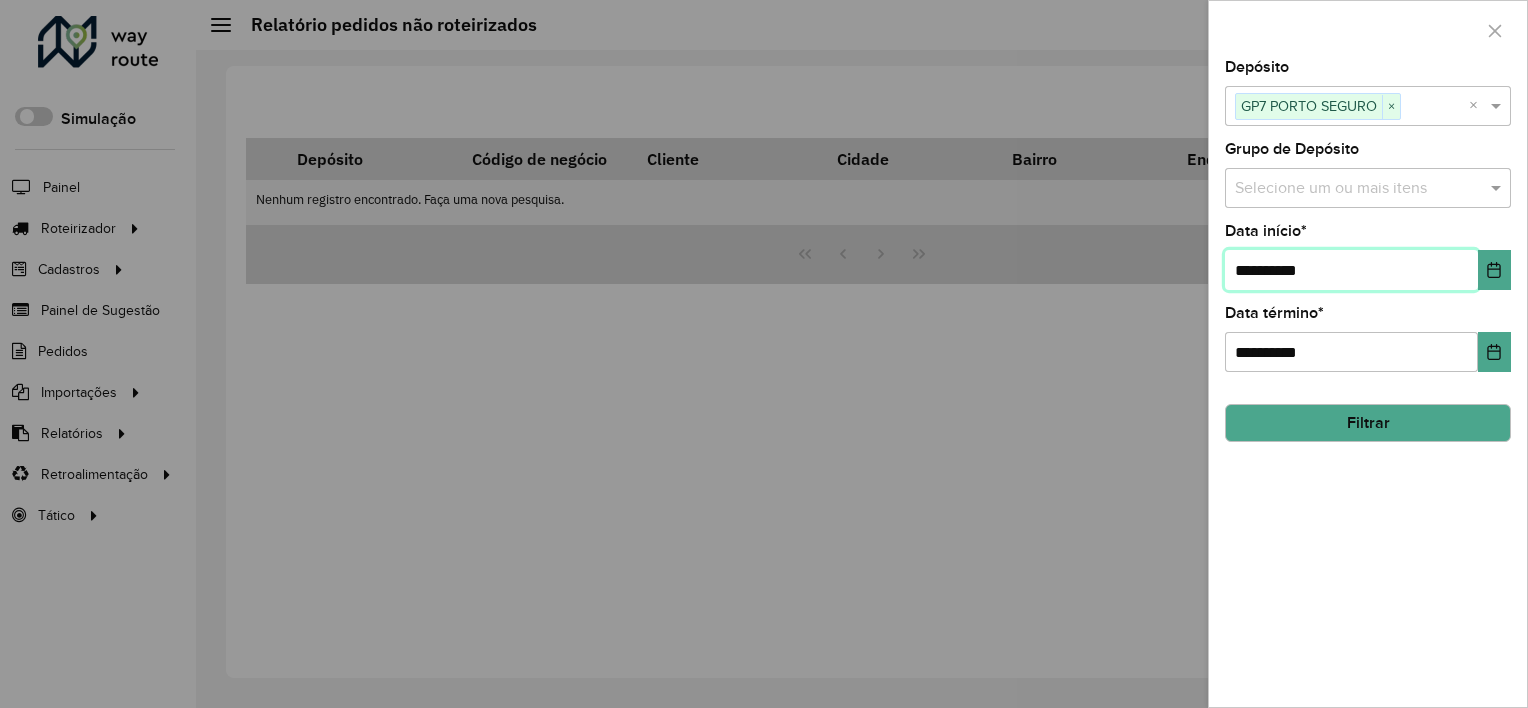 type on "**********" 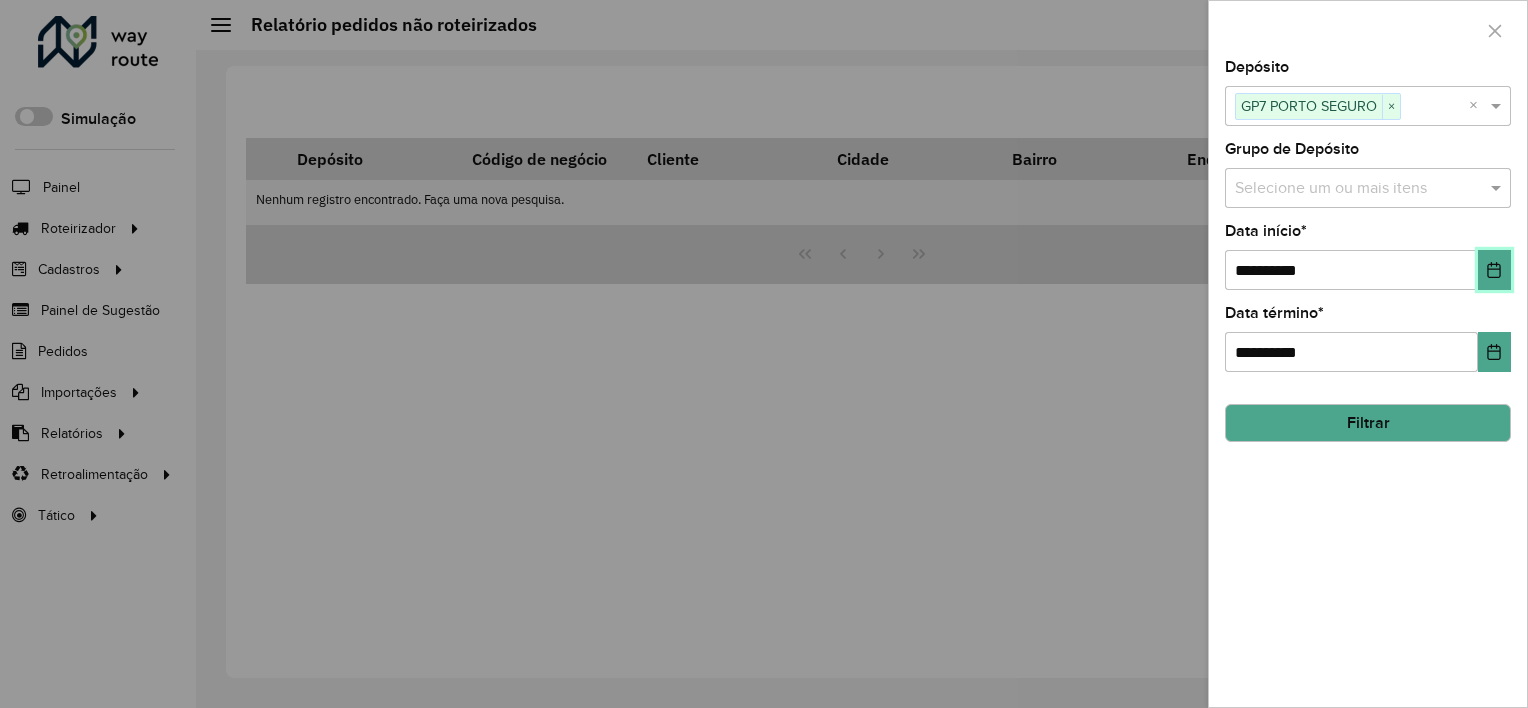type 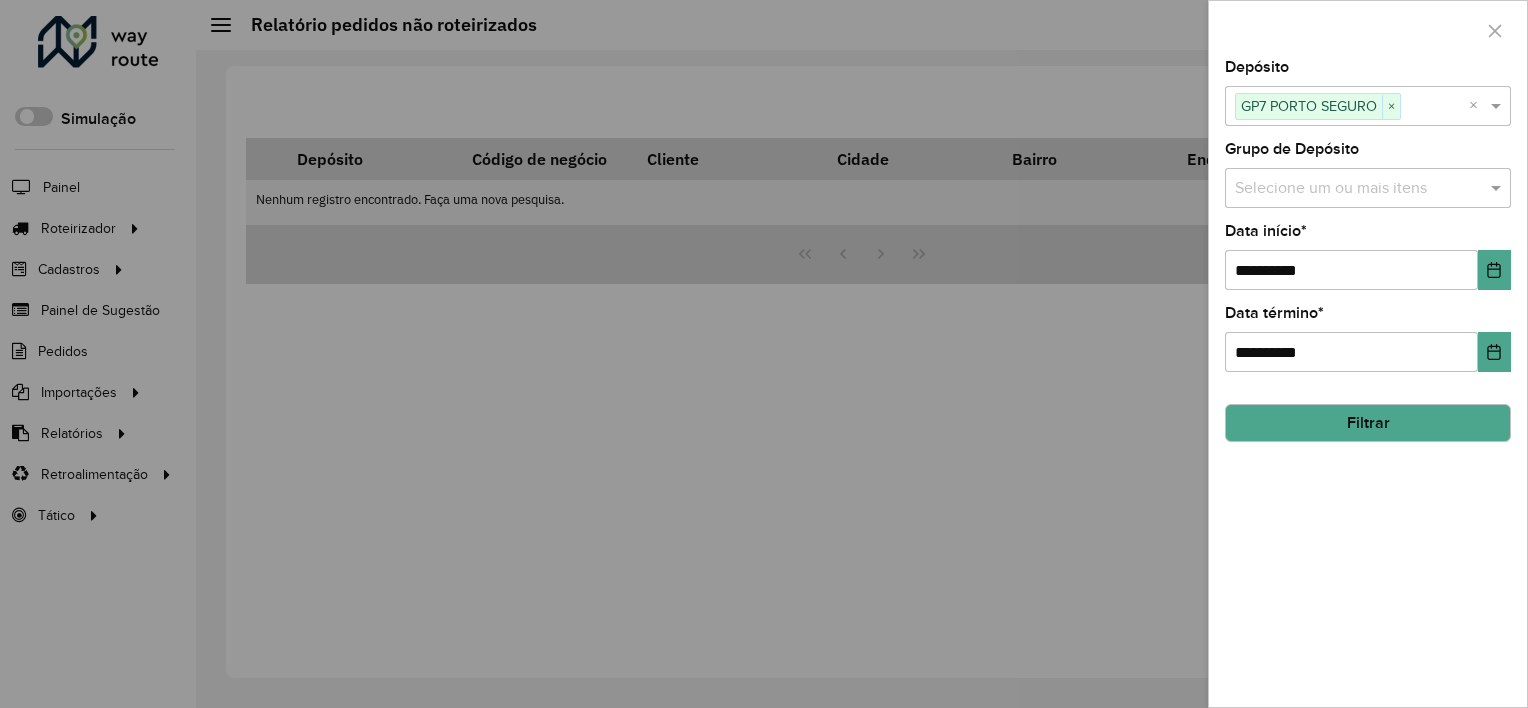 click on "Filtrar" 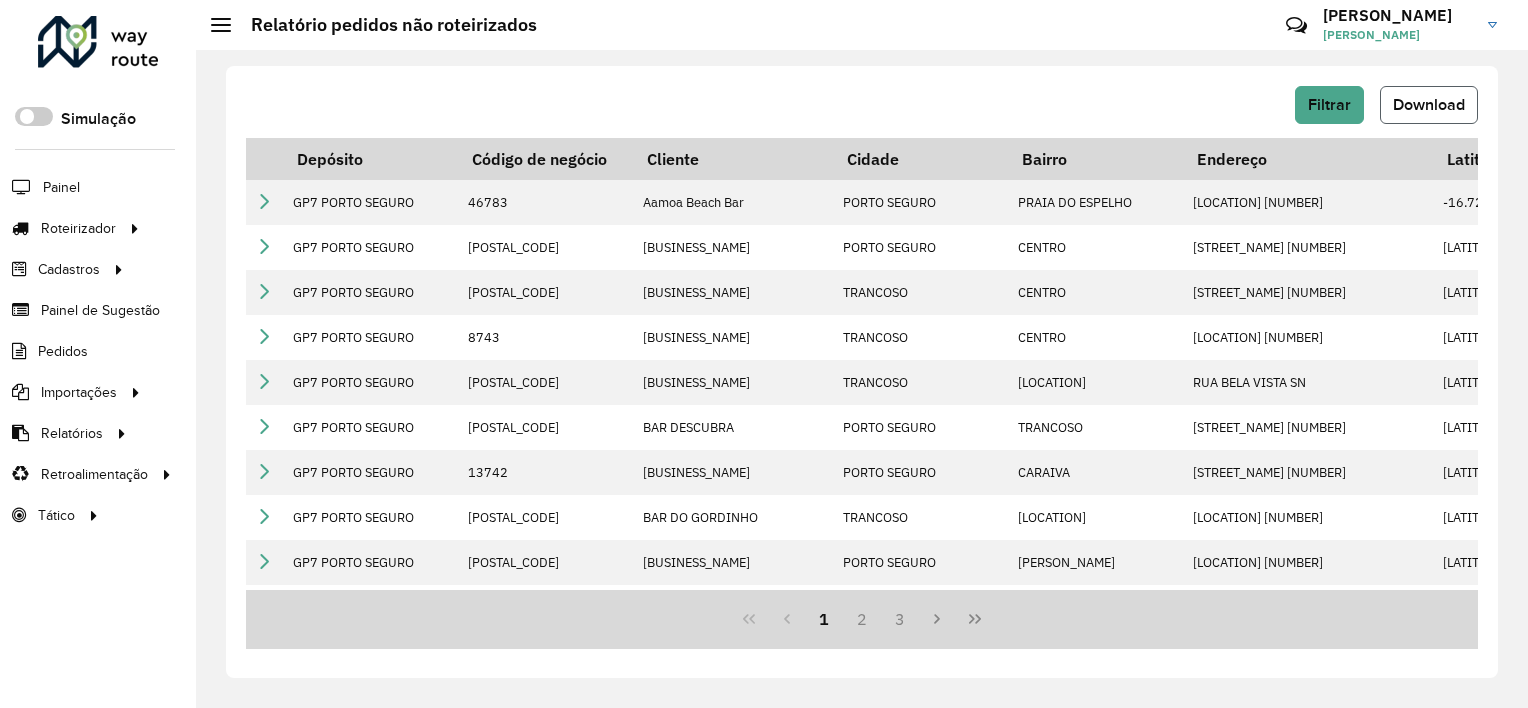 click on "Download" 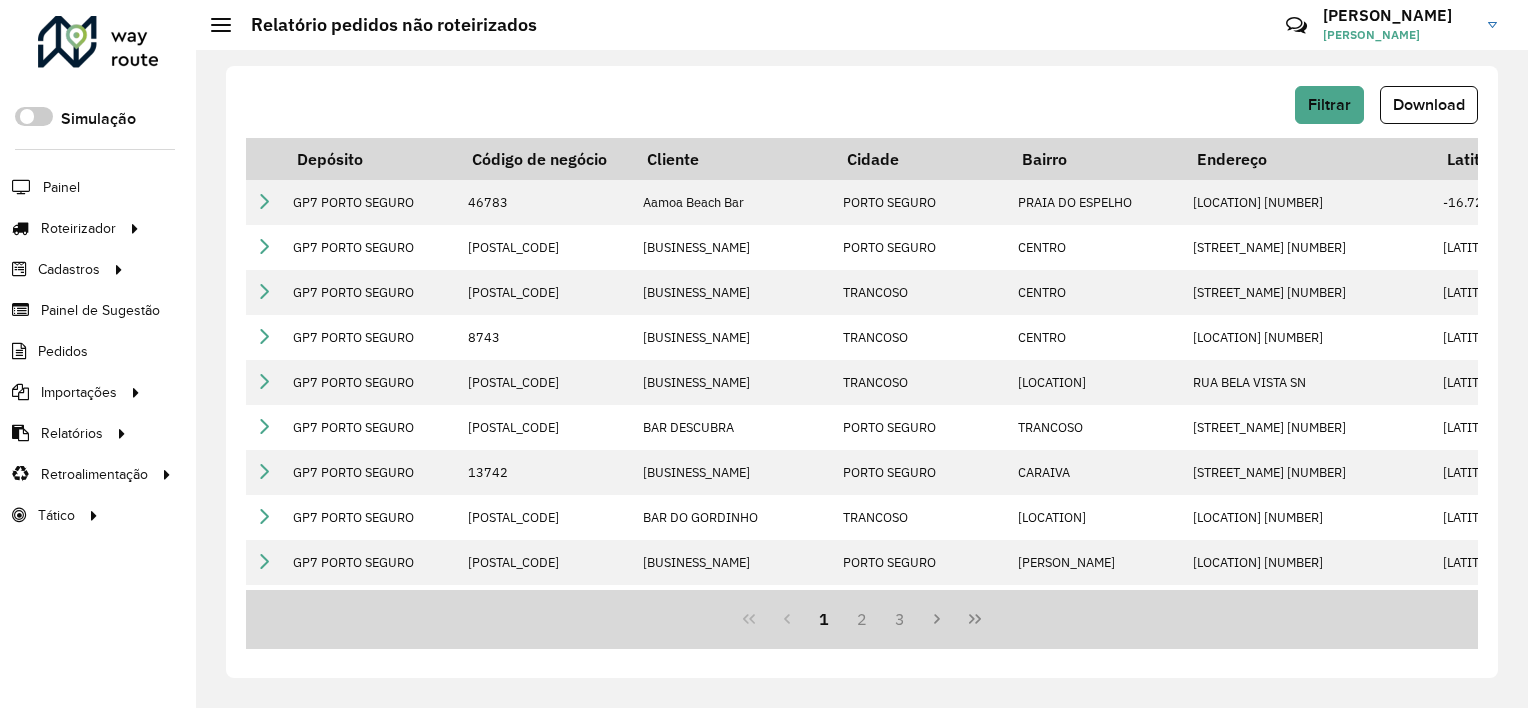 drag, startPoint x: 1463, startPoint y: 65, endPoint x: 1452, endPoint y: 72, distance: 13.038404 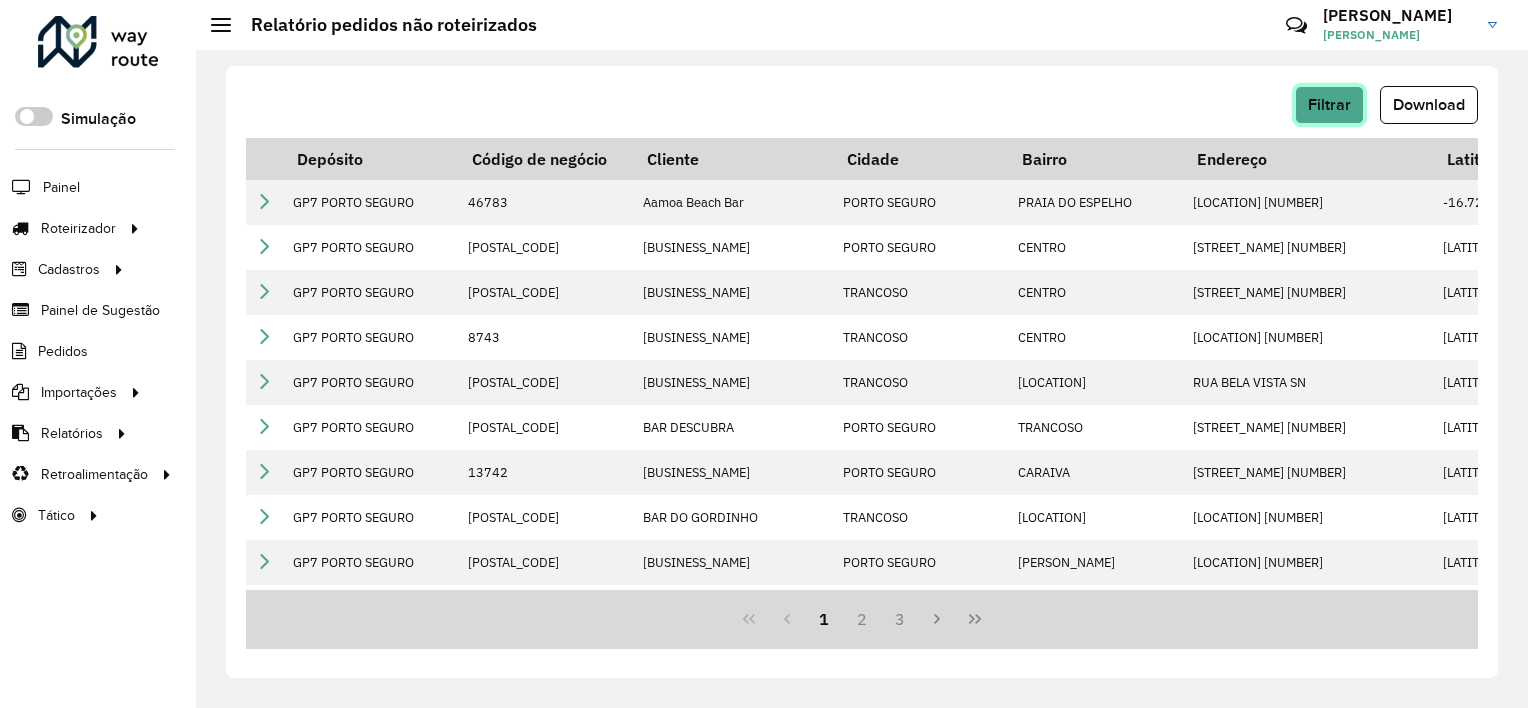 click on "Filtrar" 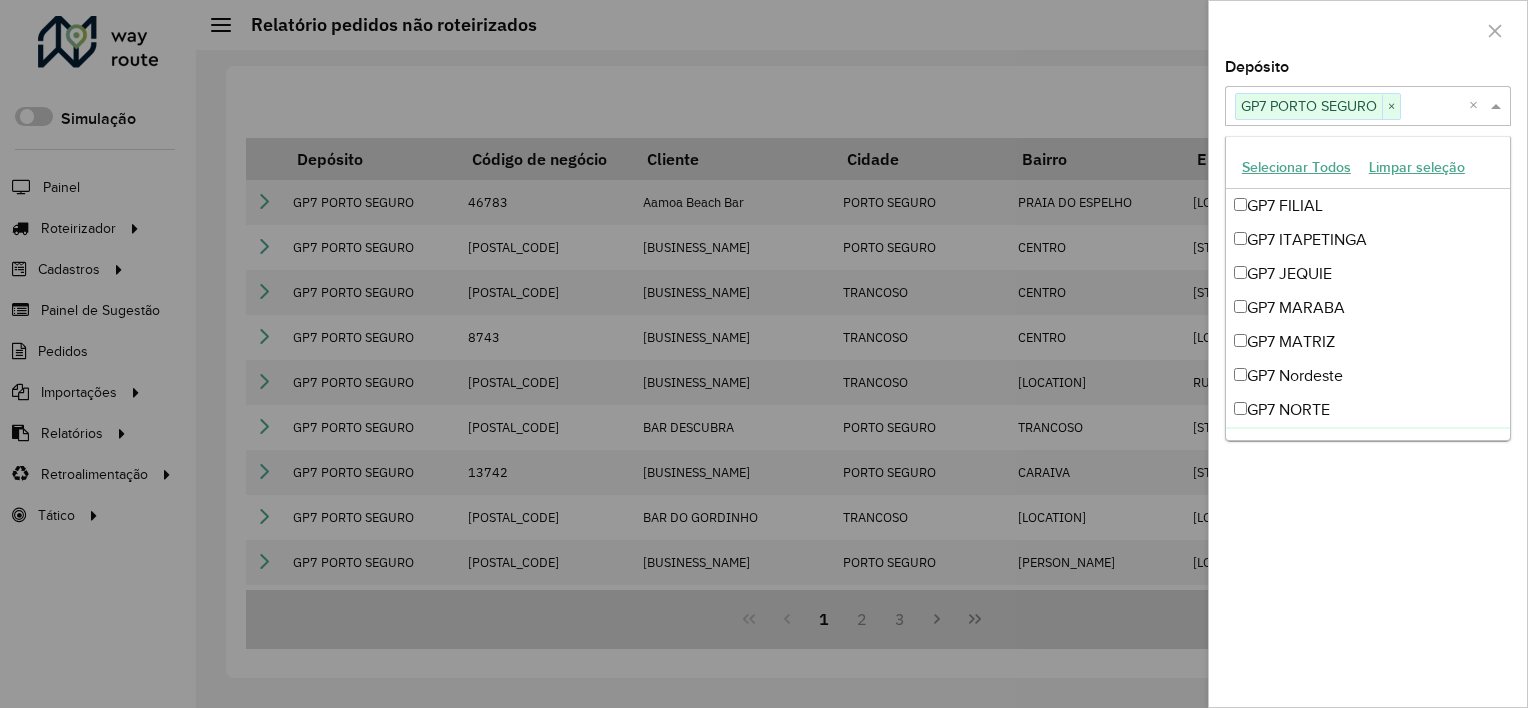click on "GP7 PORTO SEGURO" at bounding box center (1309, 106) 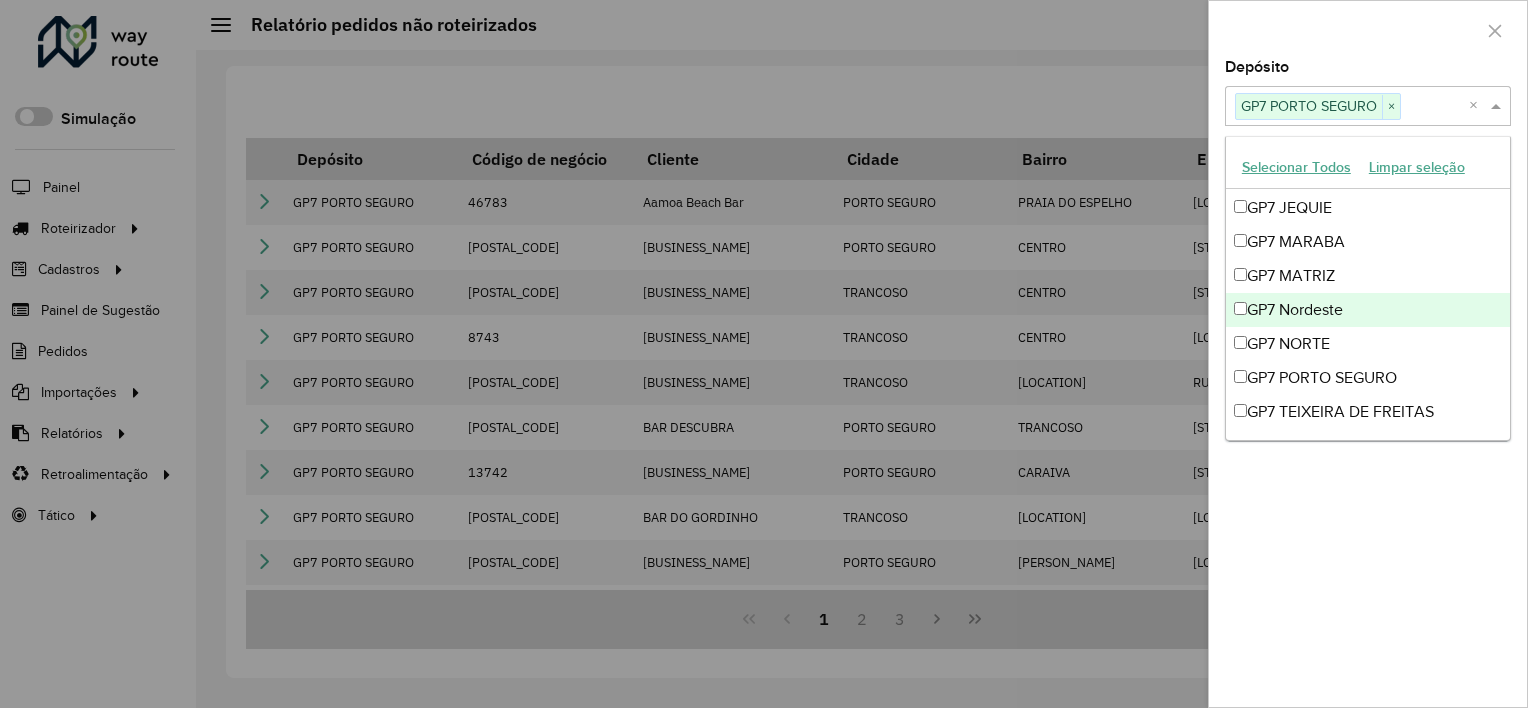 click on "GP7 Nordeste" at bounding box center (1368, 310) 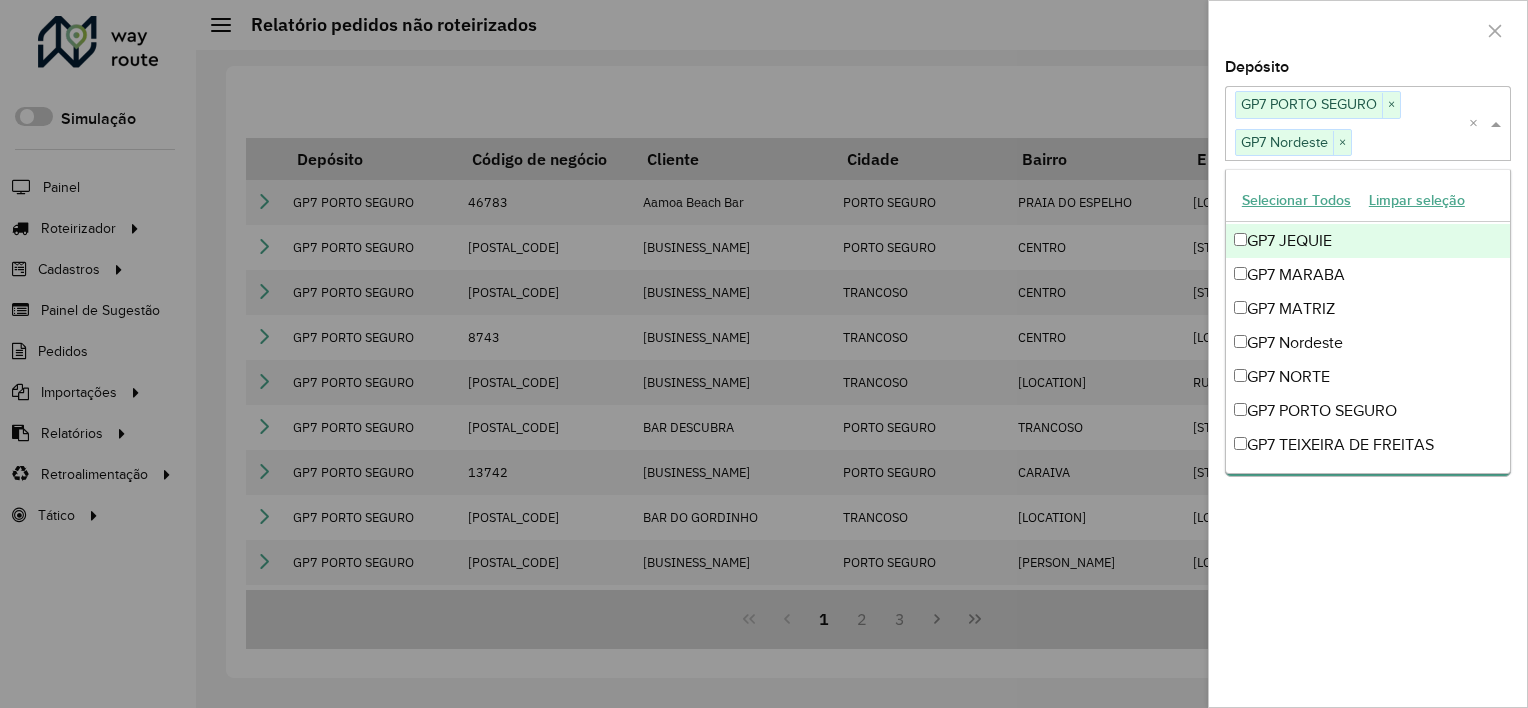 click on "Selecione um ou mais itens GP7 PORTO SEGURO × GP7 Nordeste ×" at bounding box center [1347, 123] 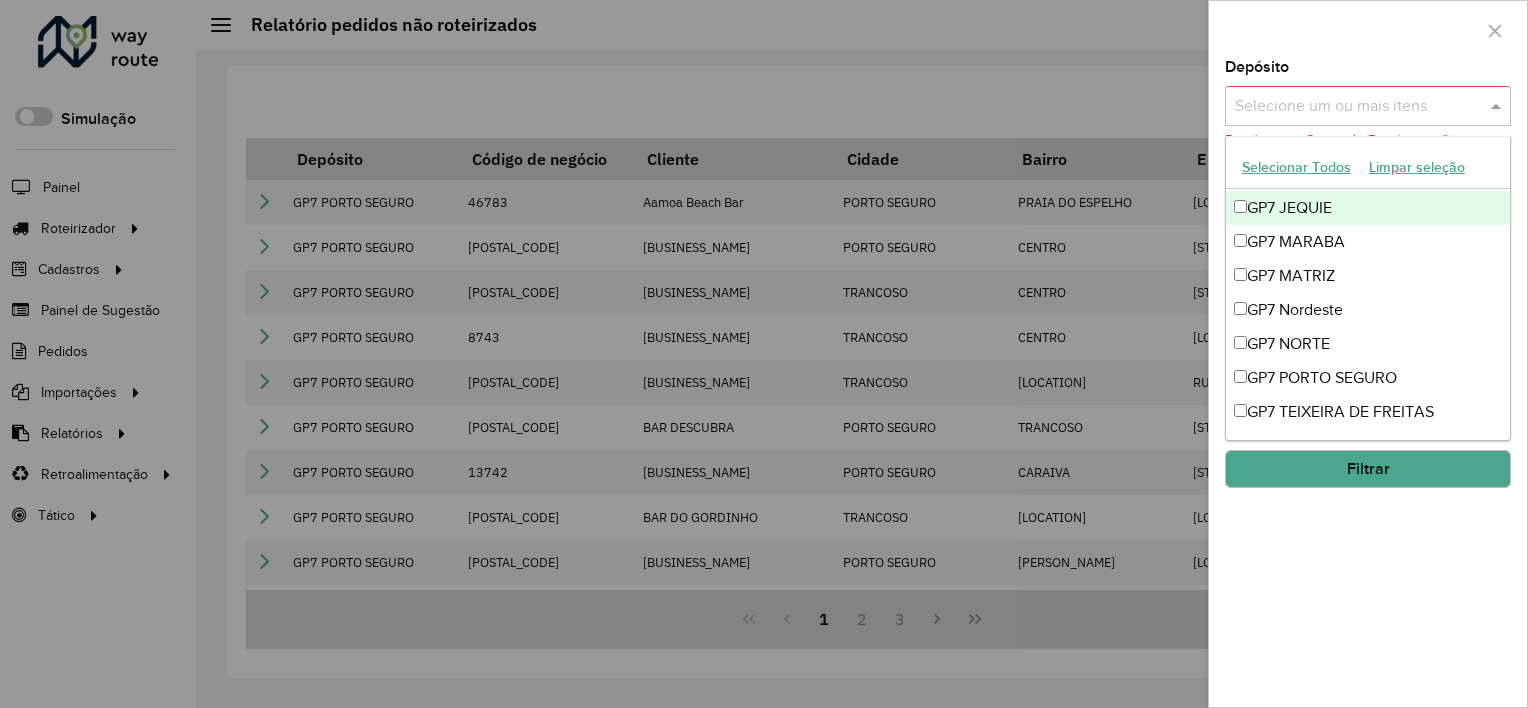 click at bounding box center [1358, 107] 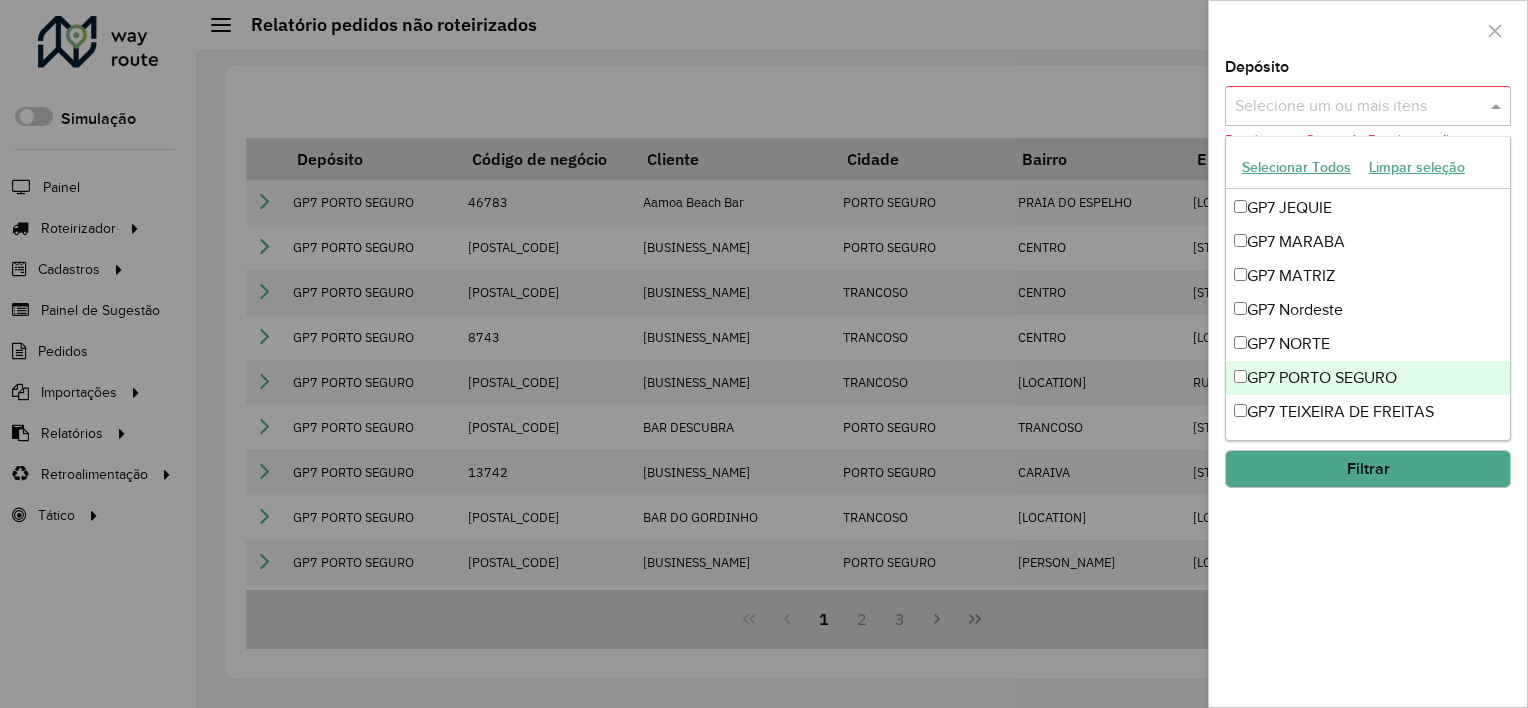 scroll, scrollTop: 65, scrollLeft: 0, axis: vertical 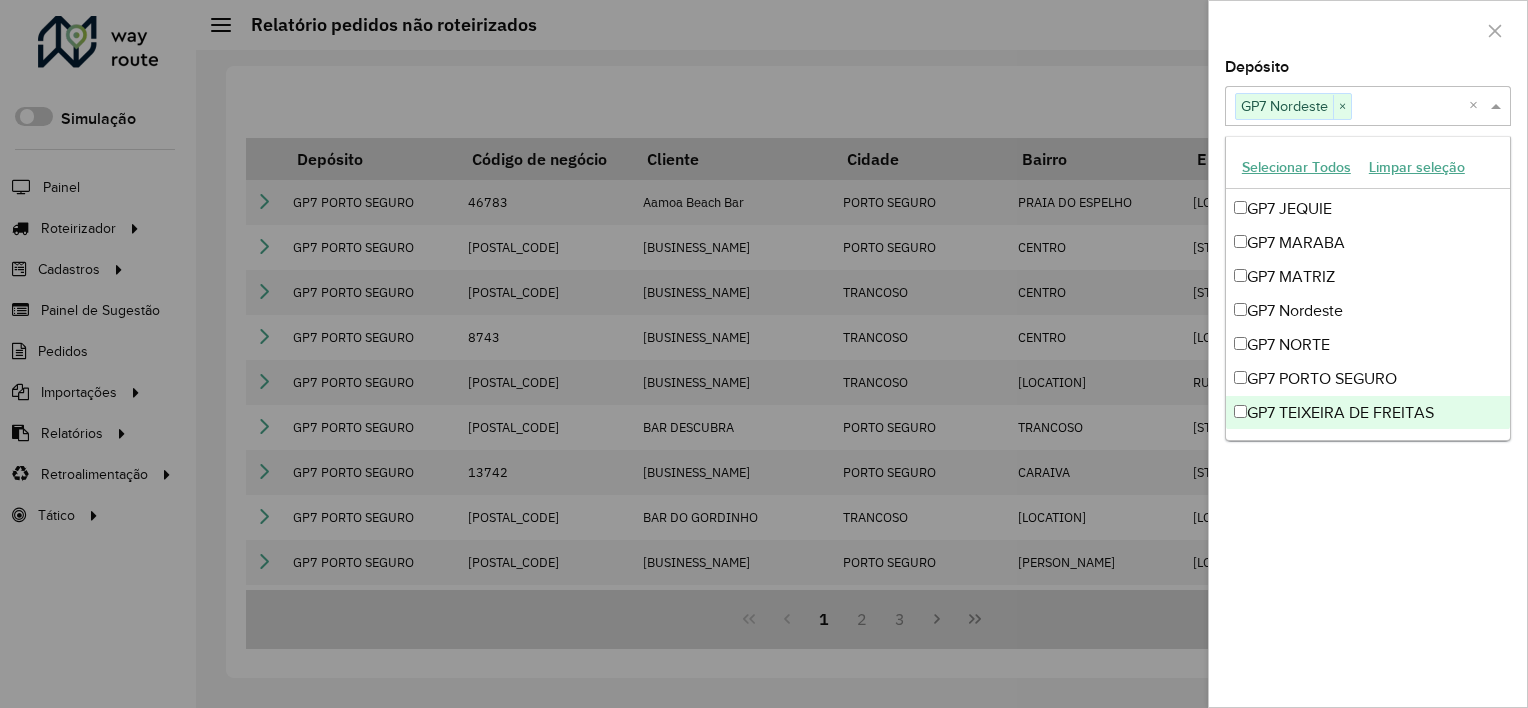 drag, startPoint x: 1329, startPoint y: 567, endPoint x: 1327, endPoint y: 423, distance: 144.01389 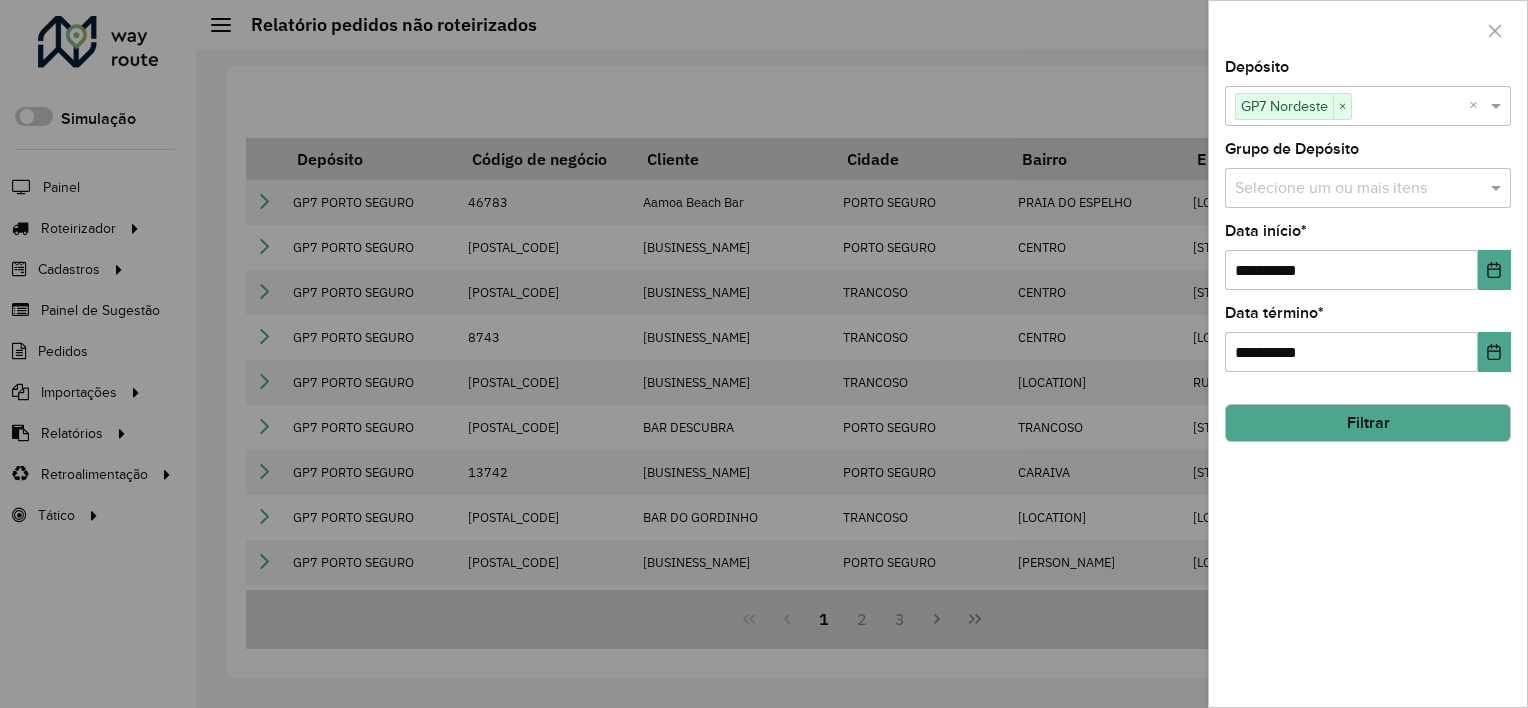 click on "Filtrar" 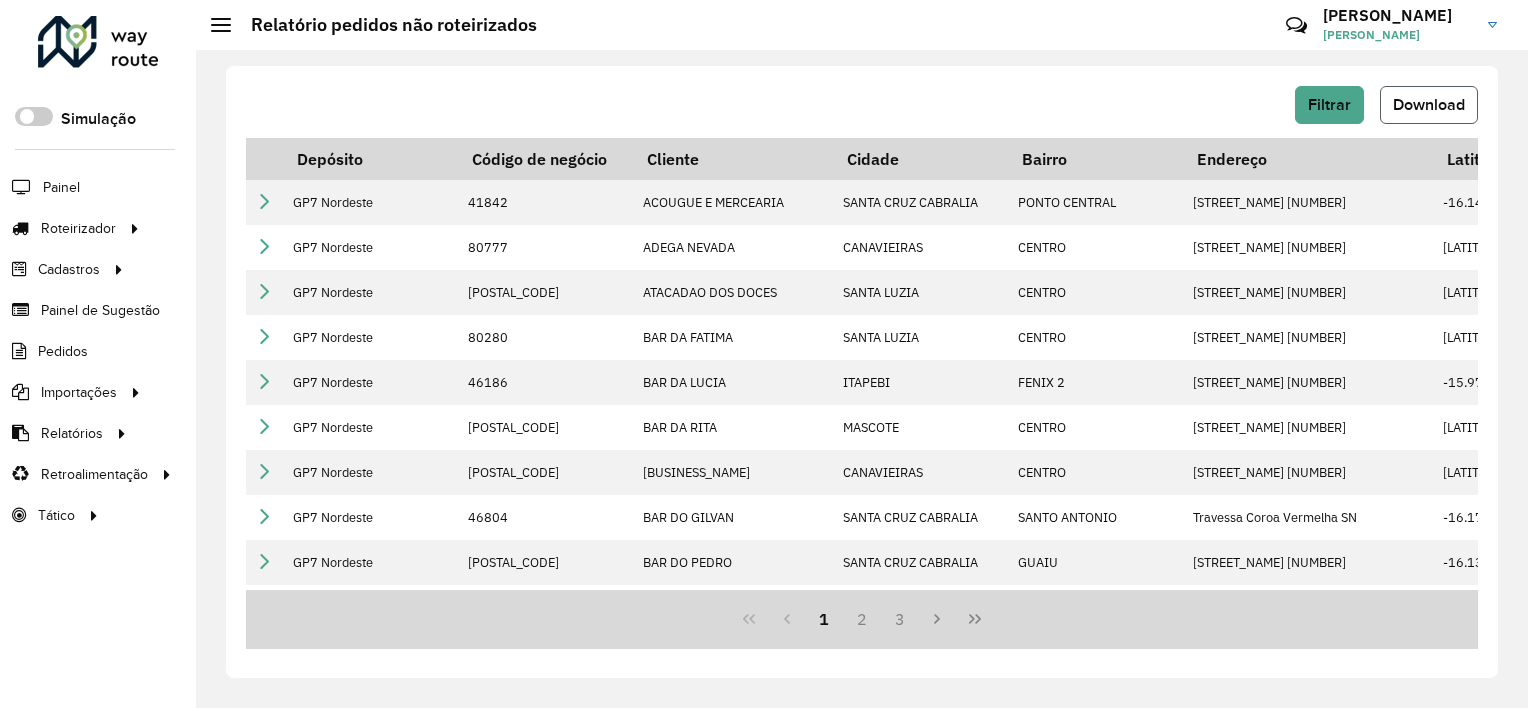 click on "Download" 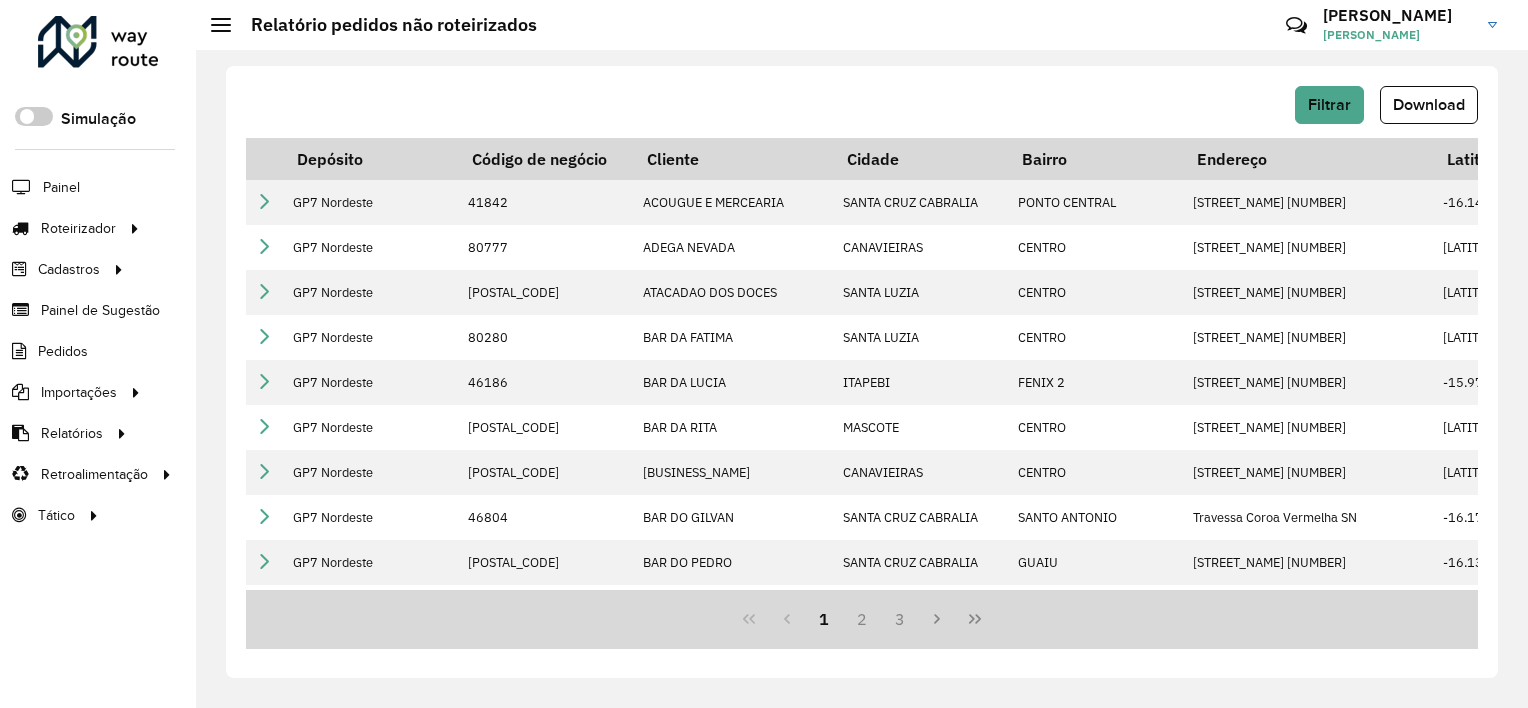 click on "Filtrar   Download" 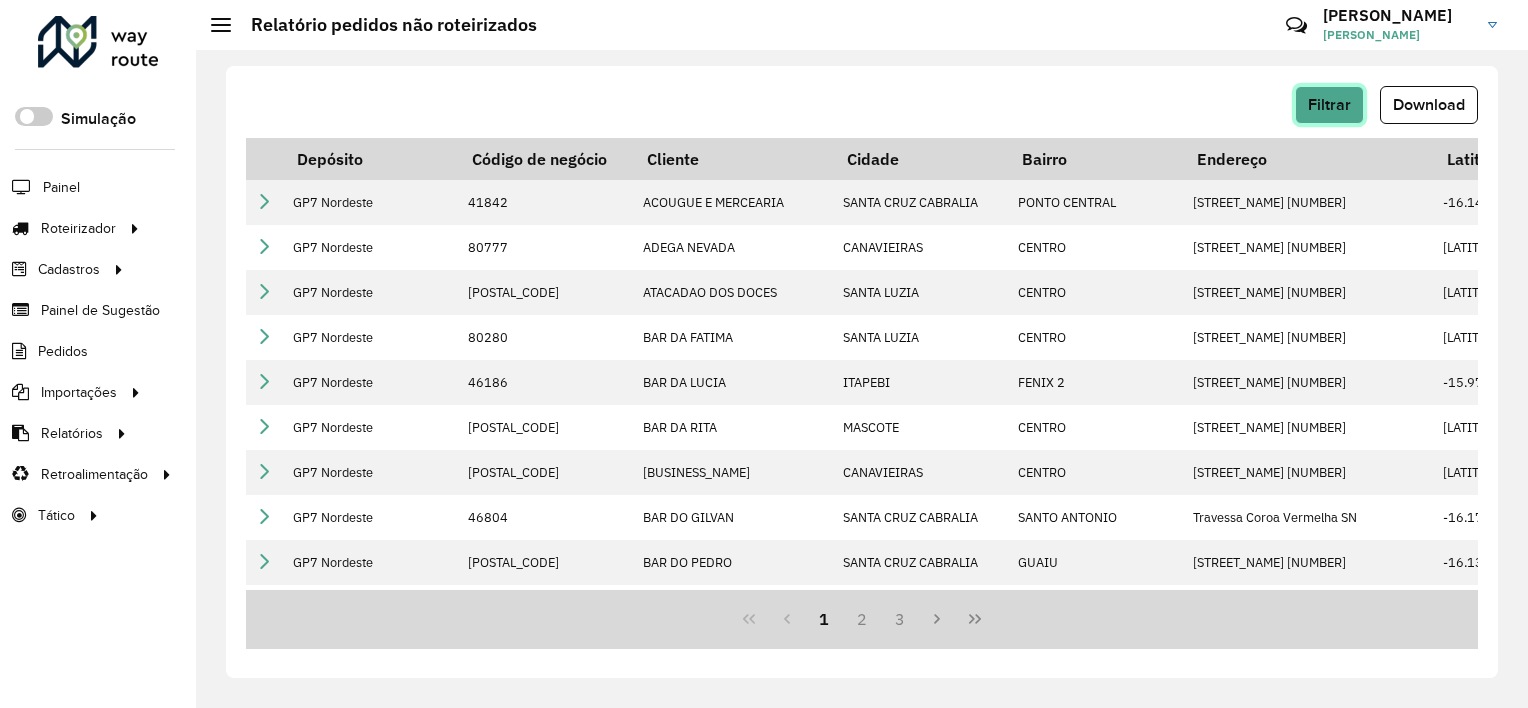 click on "Filtrar" 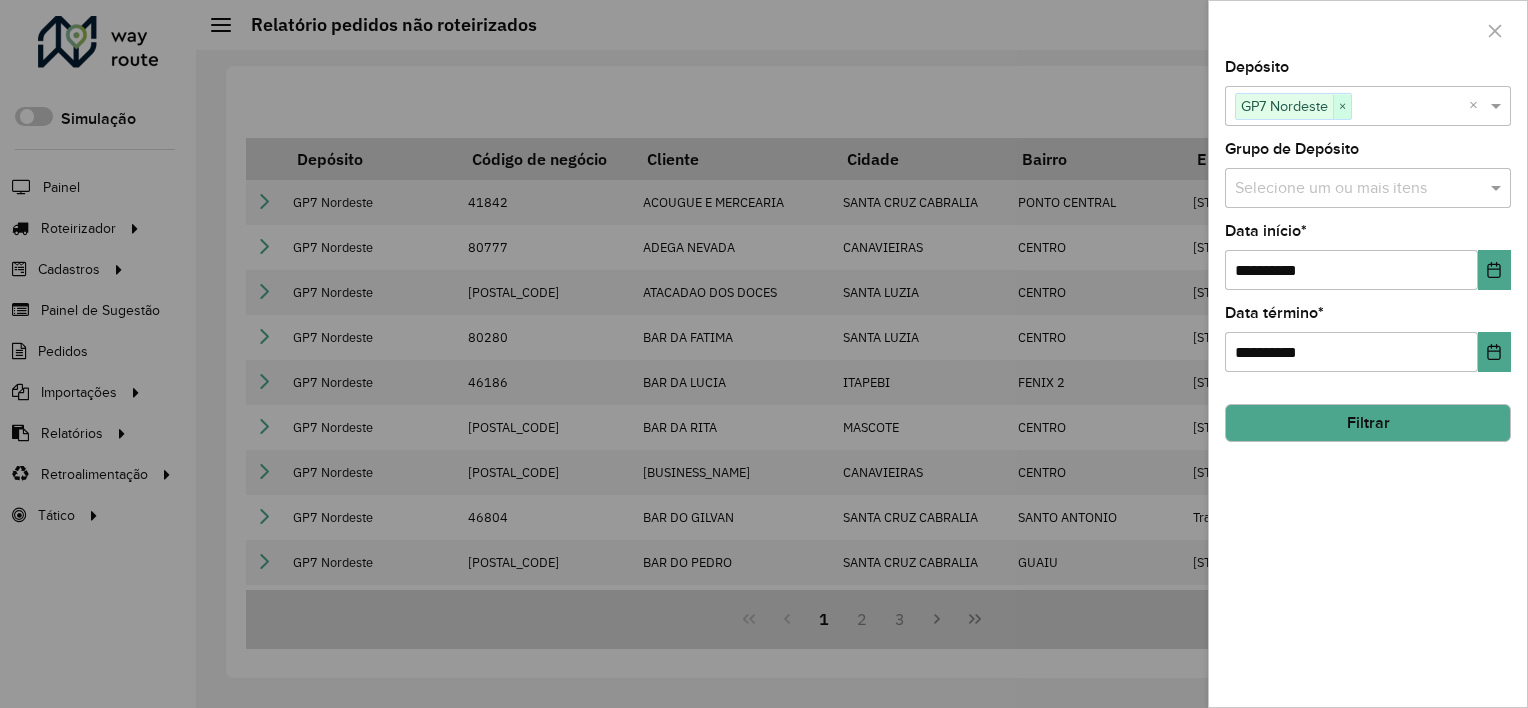 click on "×" at bounding box center [1342, 107] 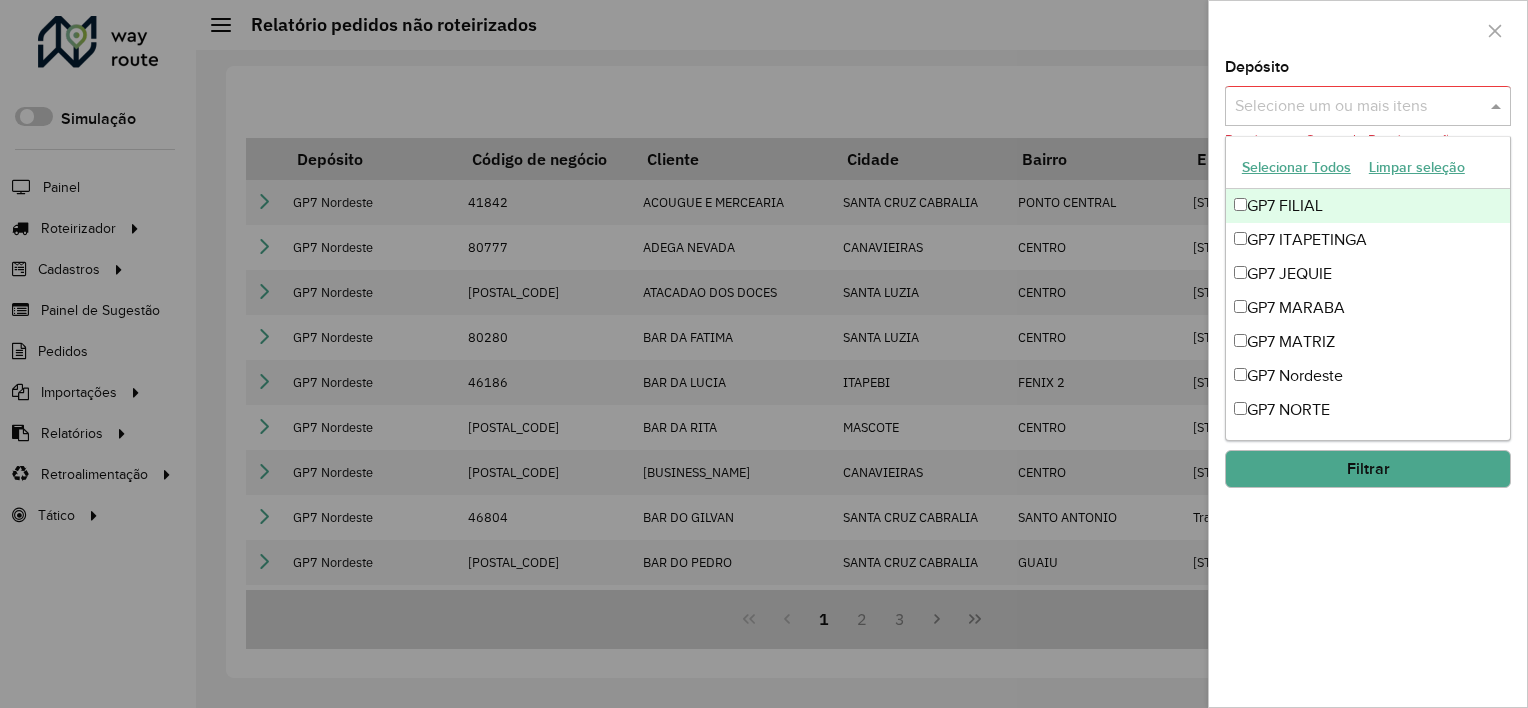 click at bounding box center (1358, 107) 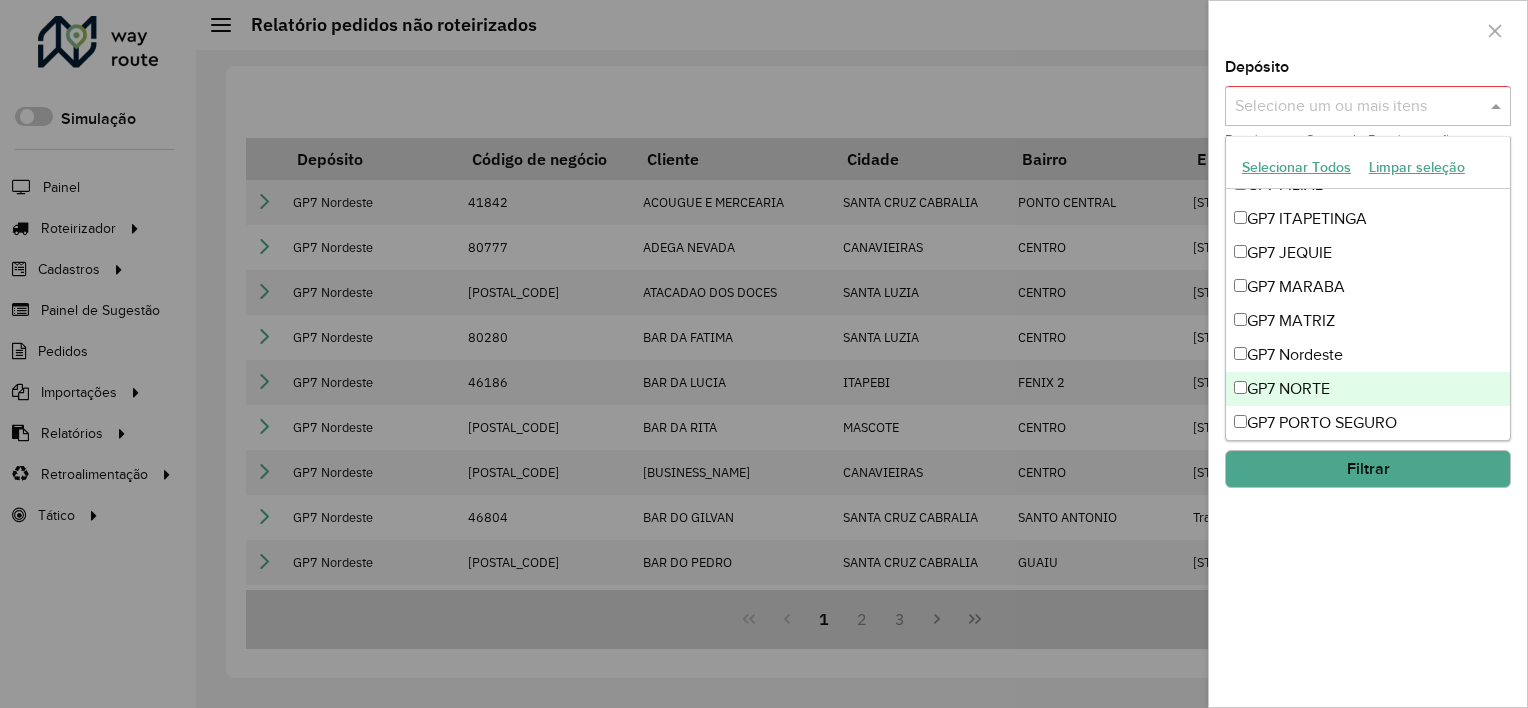 scroll, scrollTop: 0, scrollLeft: 0, axis: both 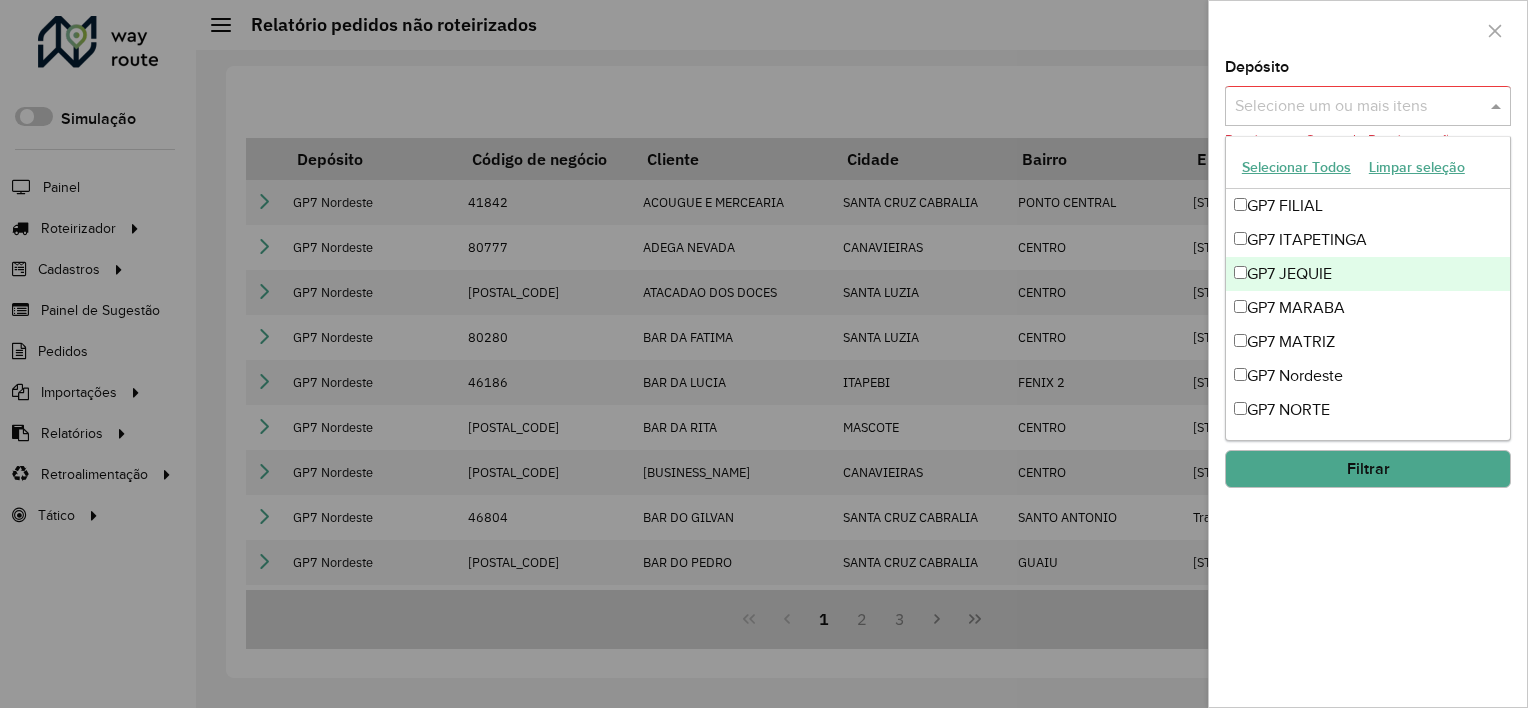 click on "GP7 JEQUIE" at bounding box center [1368, 274] 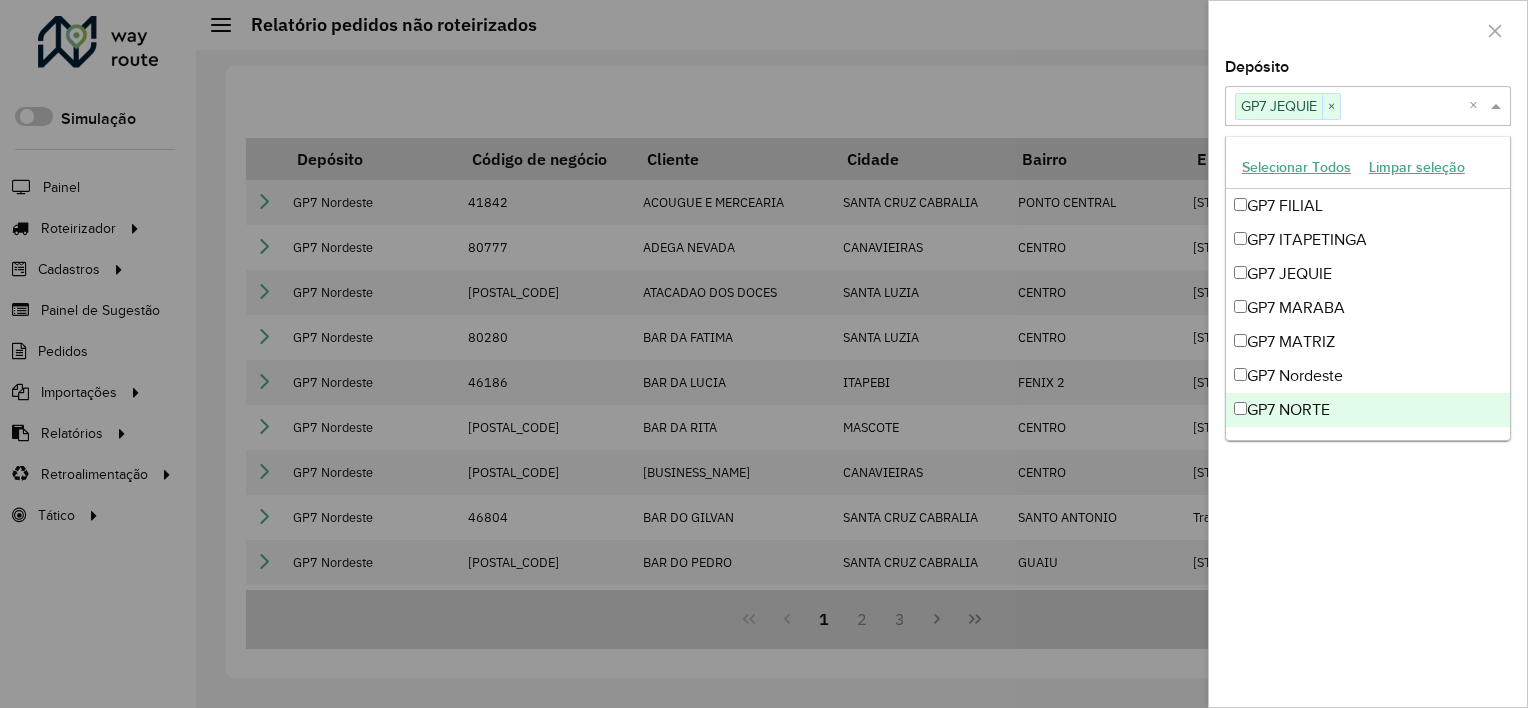 click on "**********" 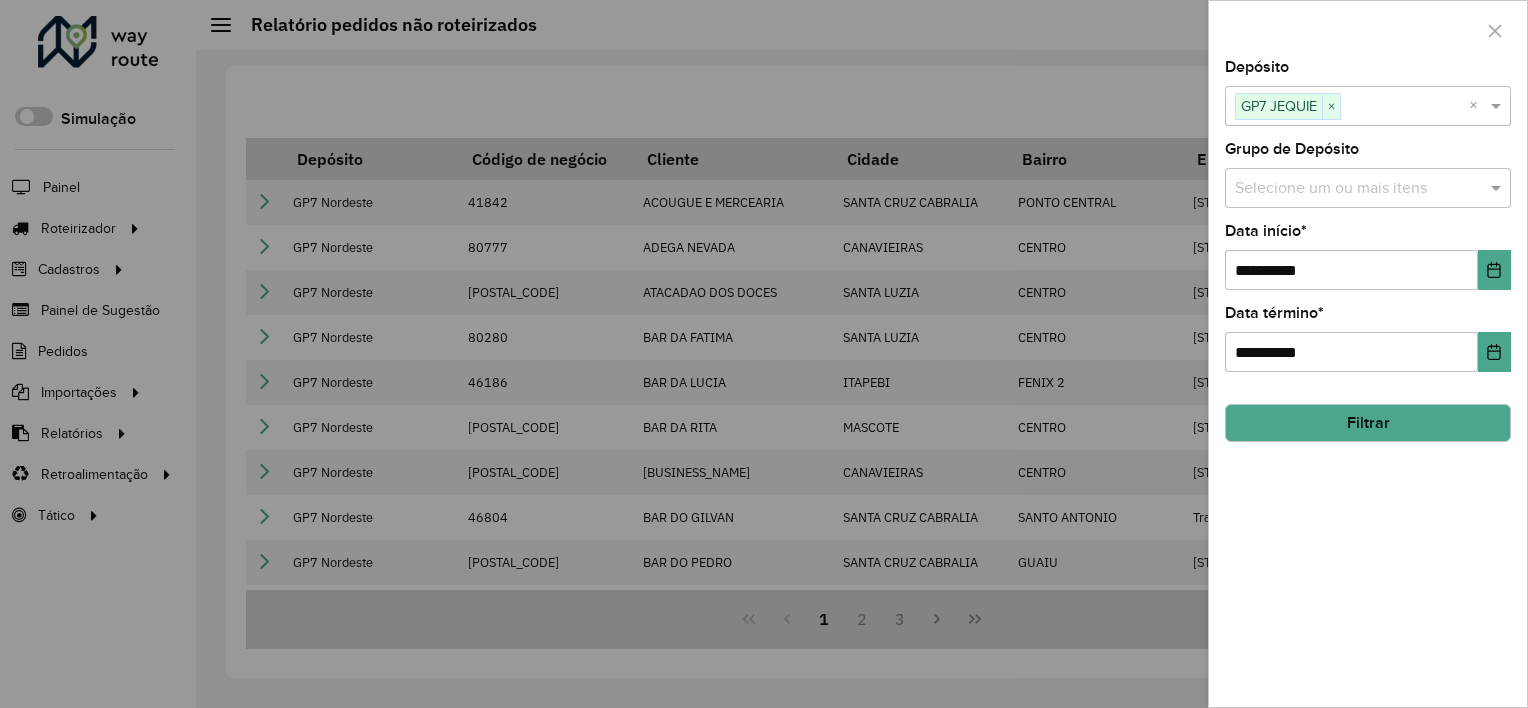 click on "Filtrar" 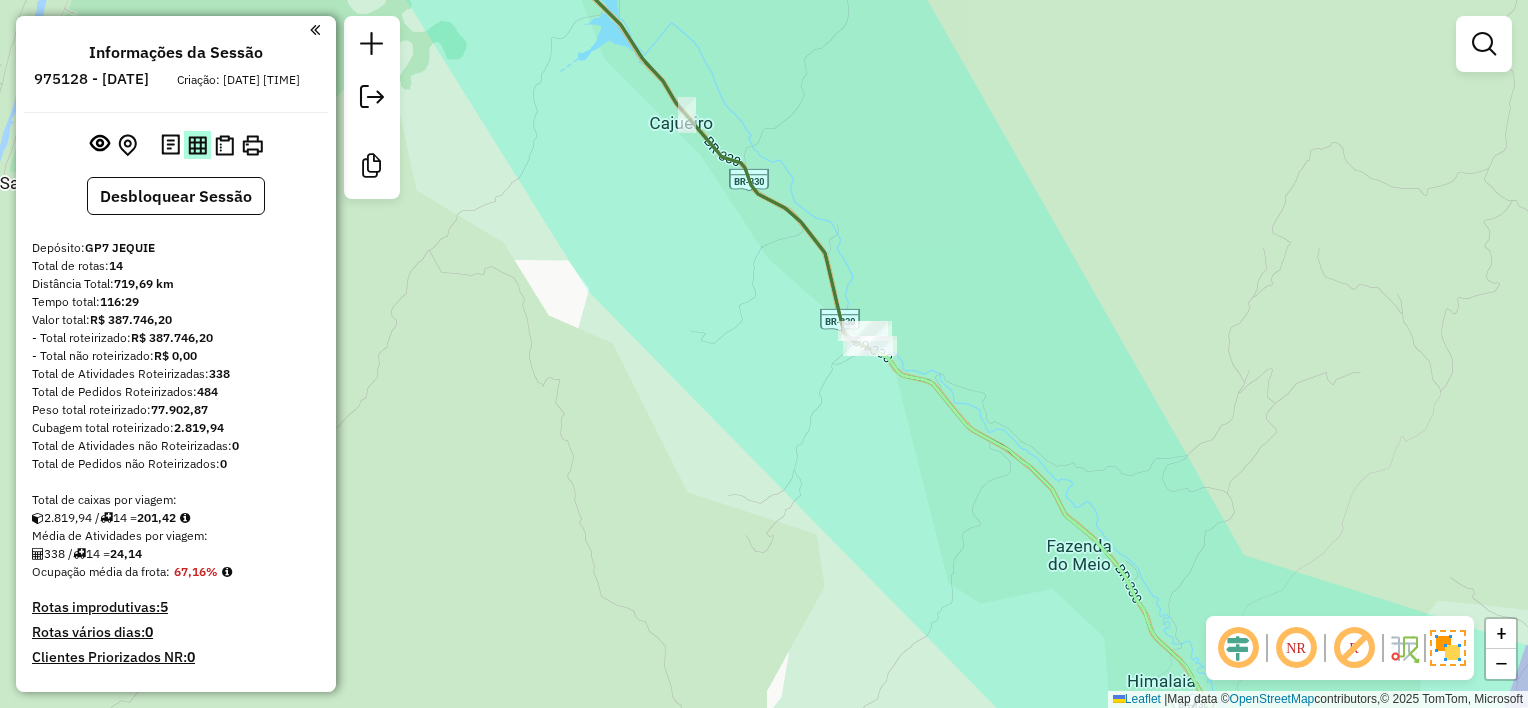 scroll, scrollTop: 0, scrollLeft: 0, axis: both 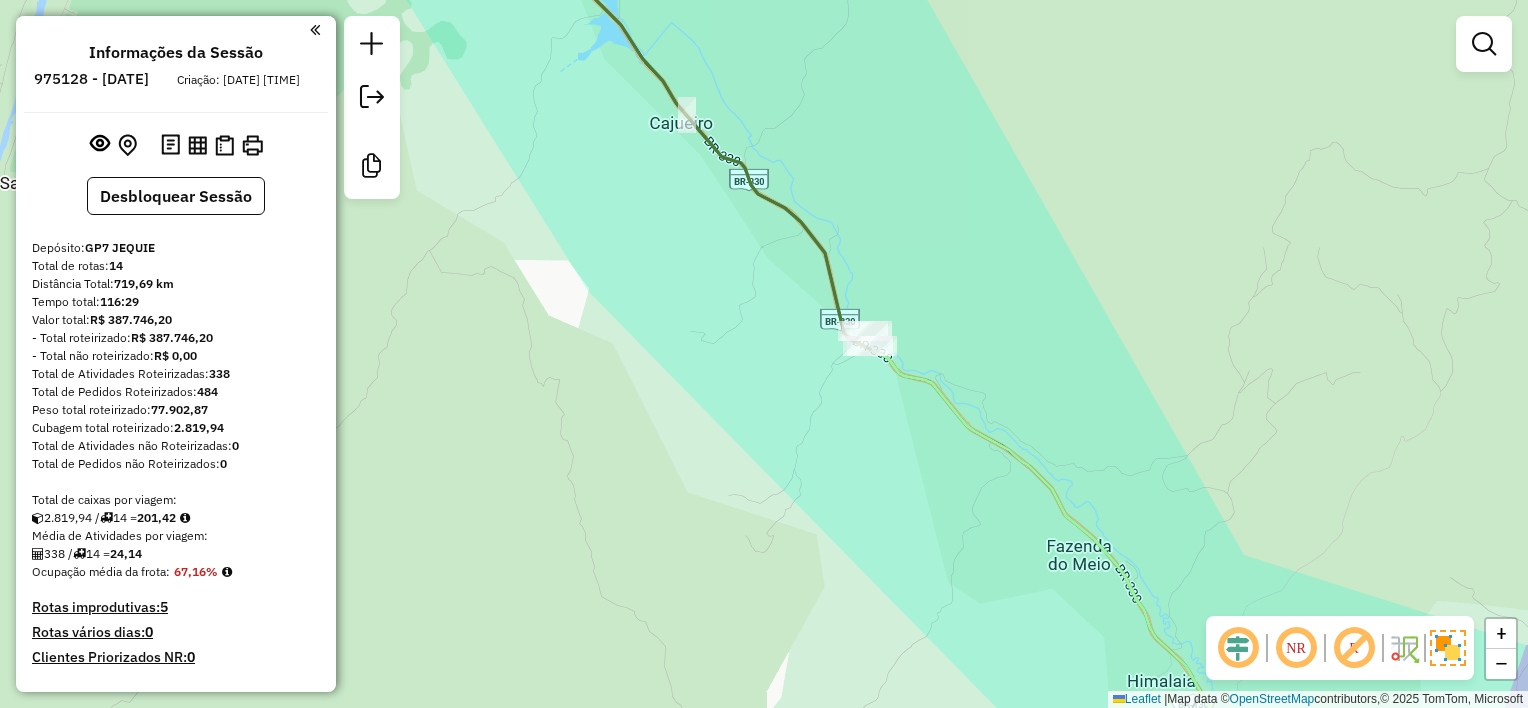 type 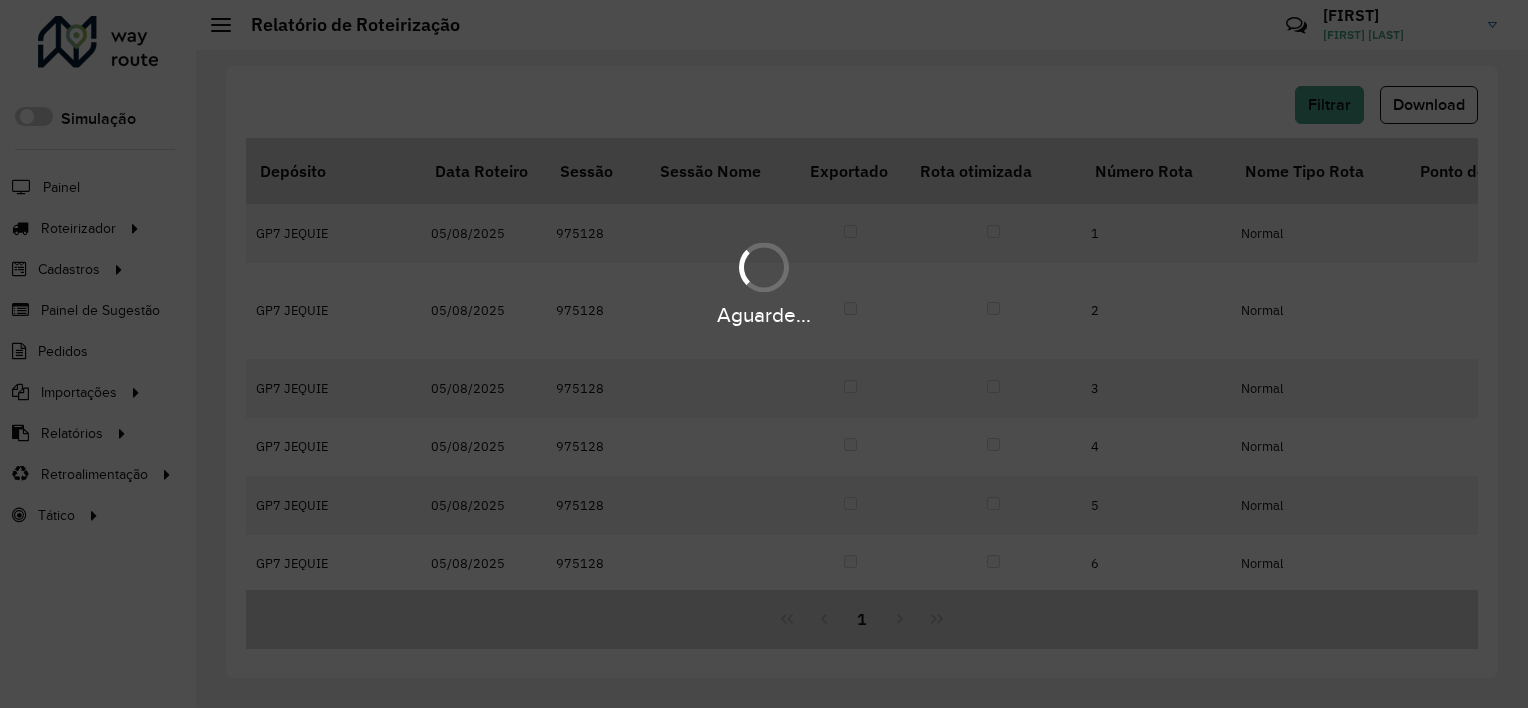 scroll, scrollTop: 0, scrollLeft: 0, axis: both 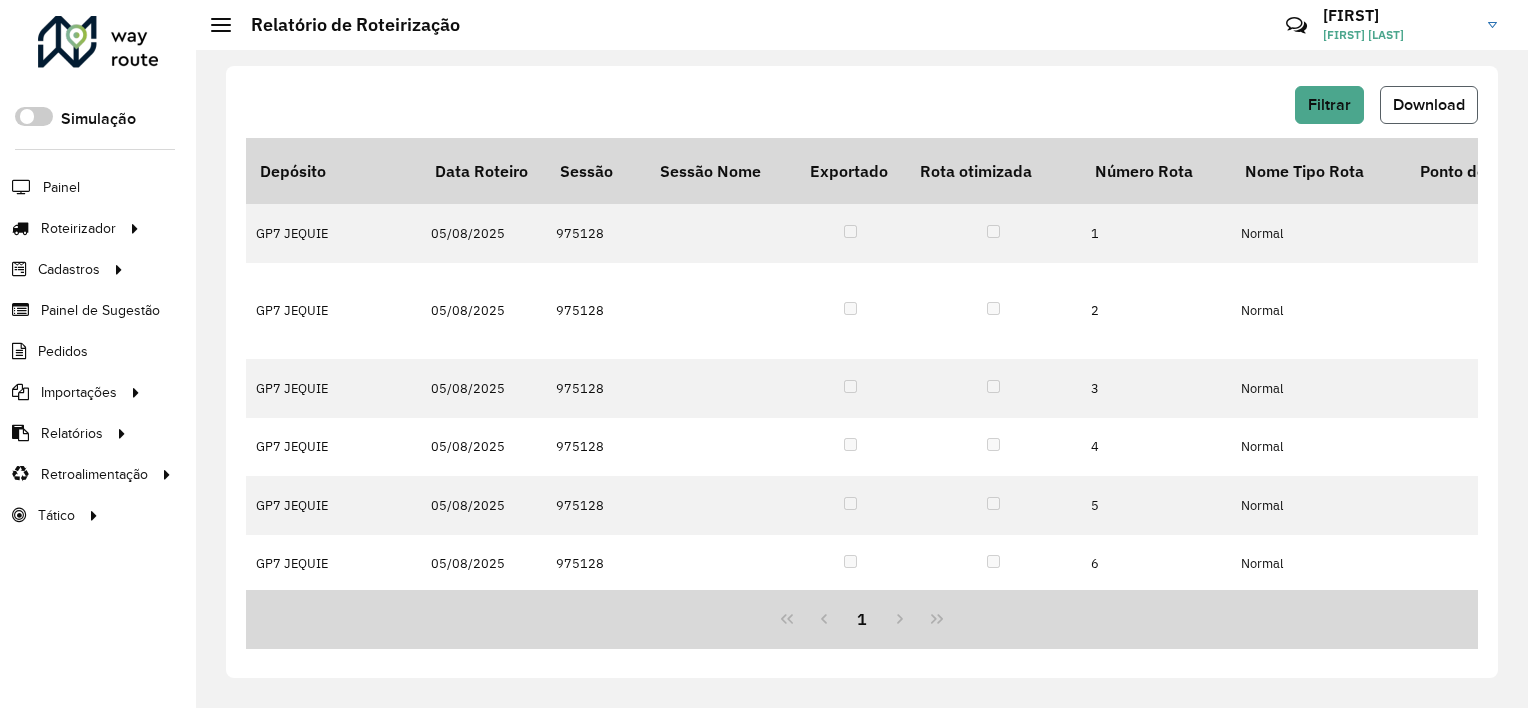 click on "Download" 